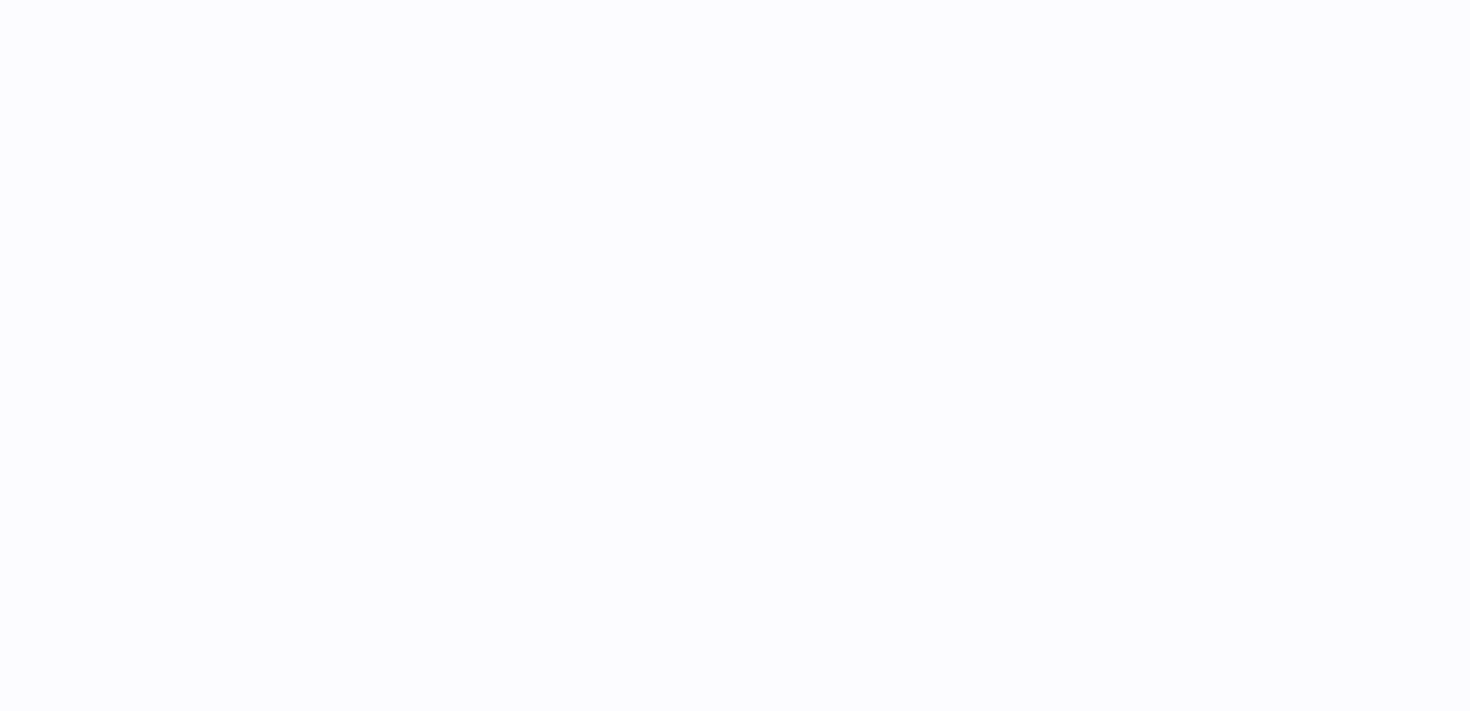 scroll, scrollTop: 0, scrollLeft: 0, axis: both 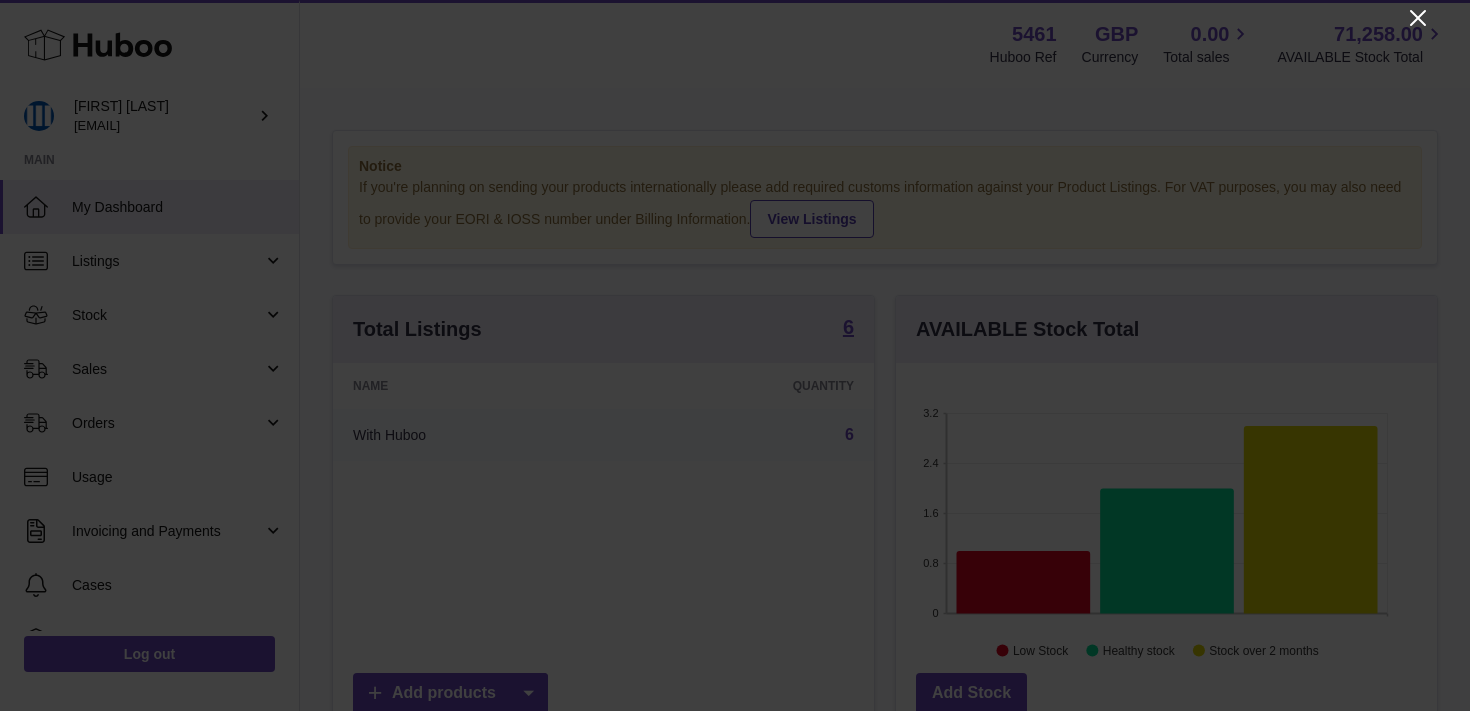 click 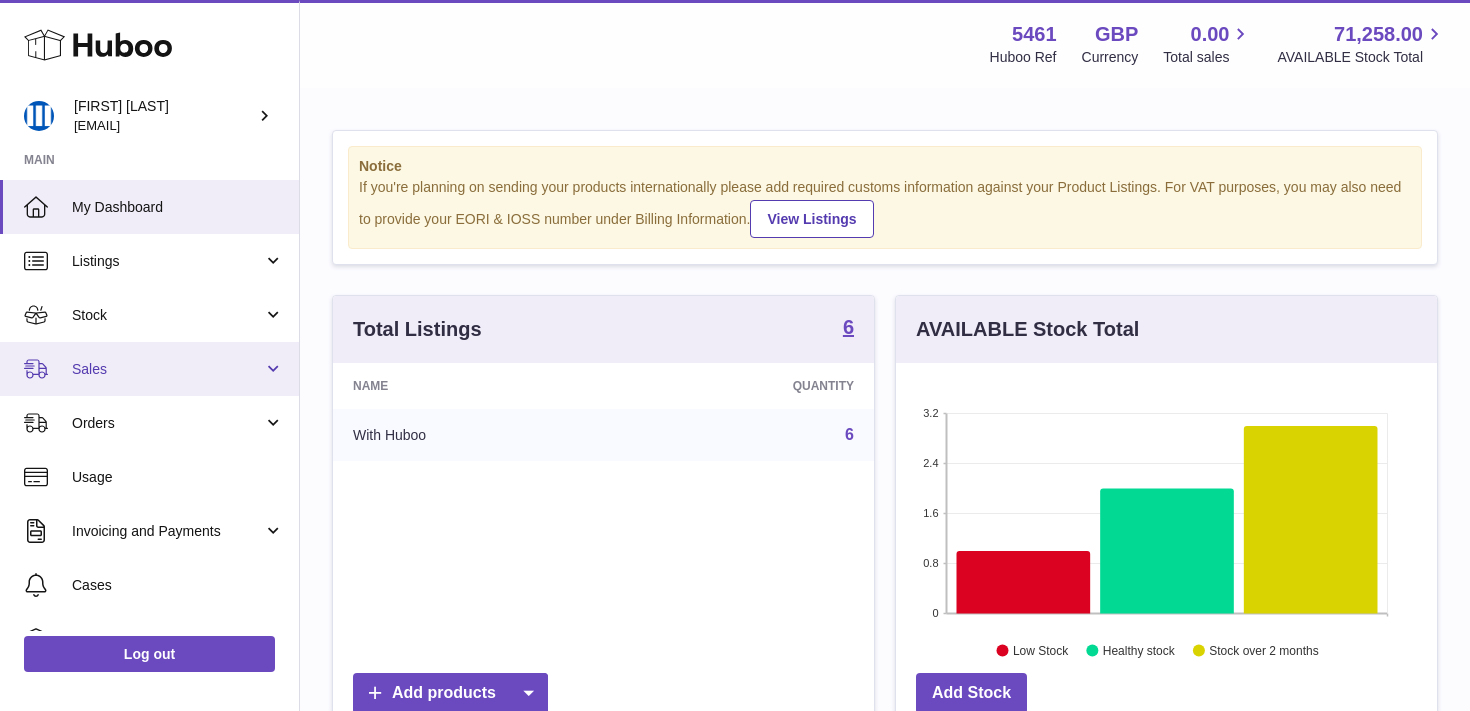 click on "Sales" at bounding box center (167, 369) 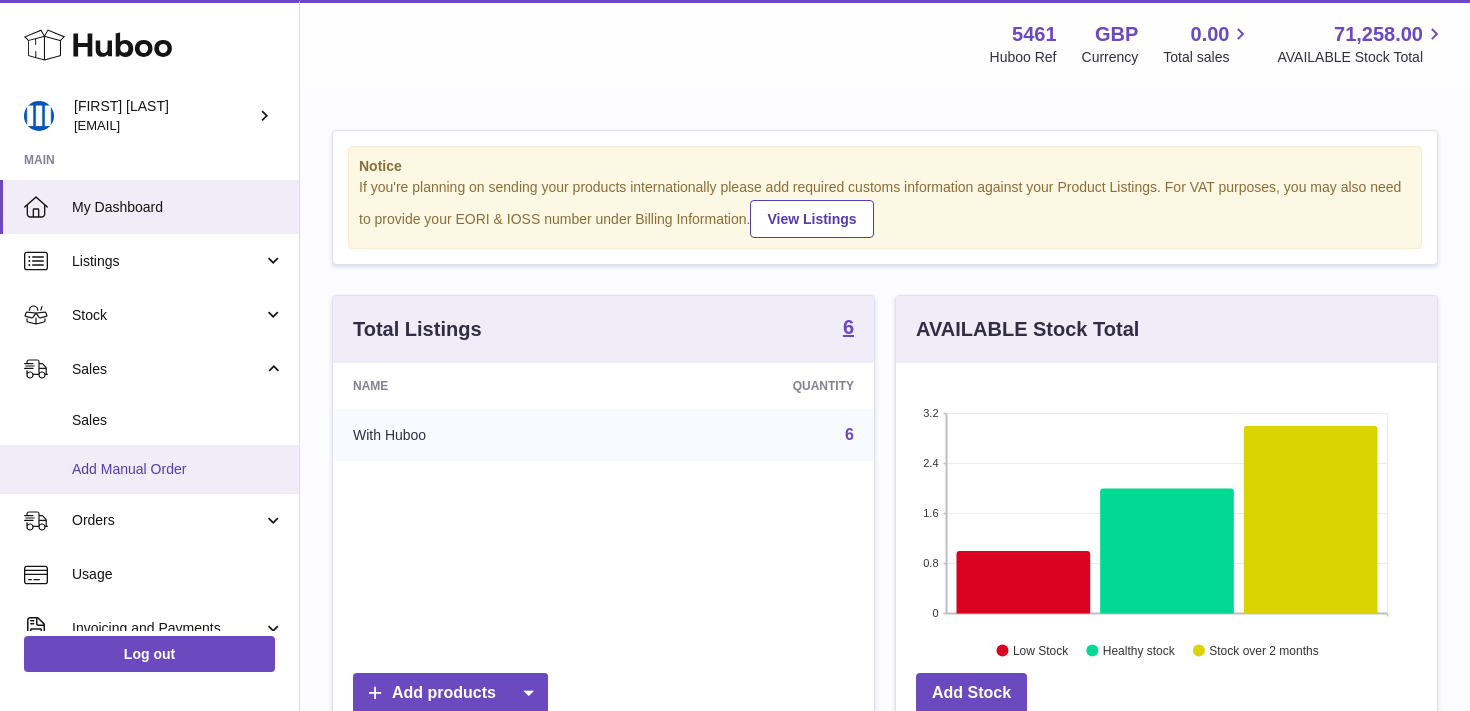 click on "Add Manual Order" at bounding box center [178, 469] 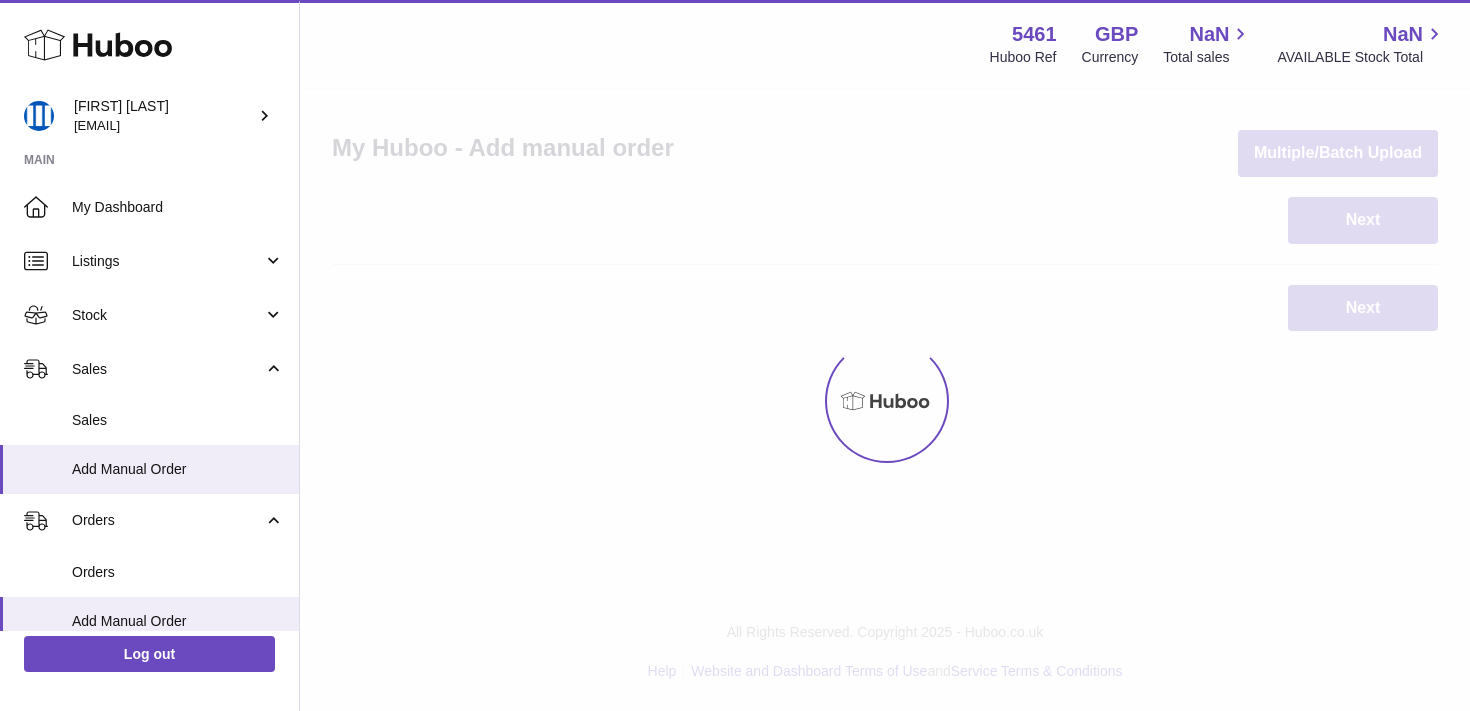 scroll, scrollTop: 0, scrollLeft: 0, axis: both 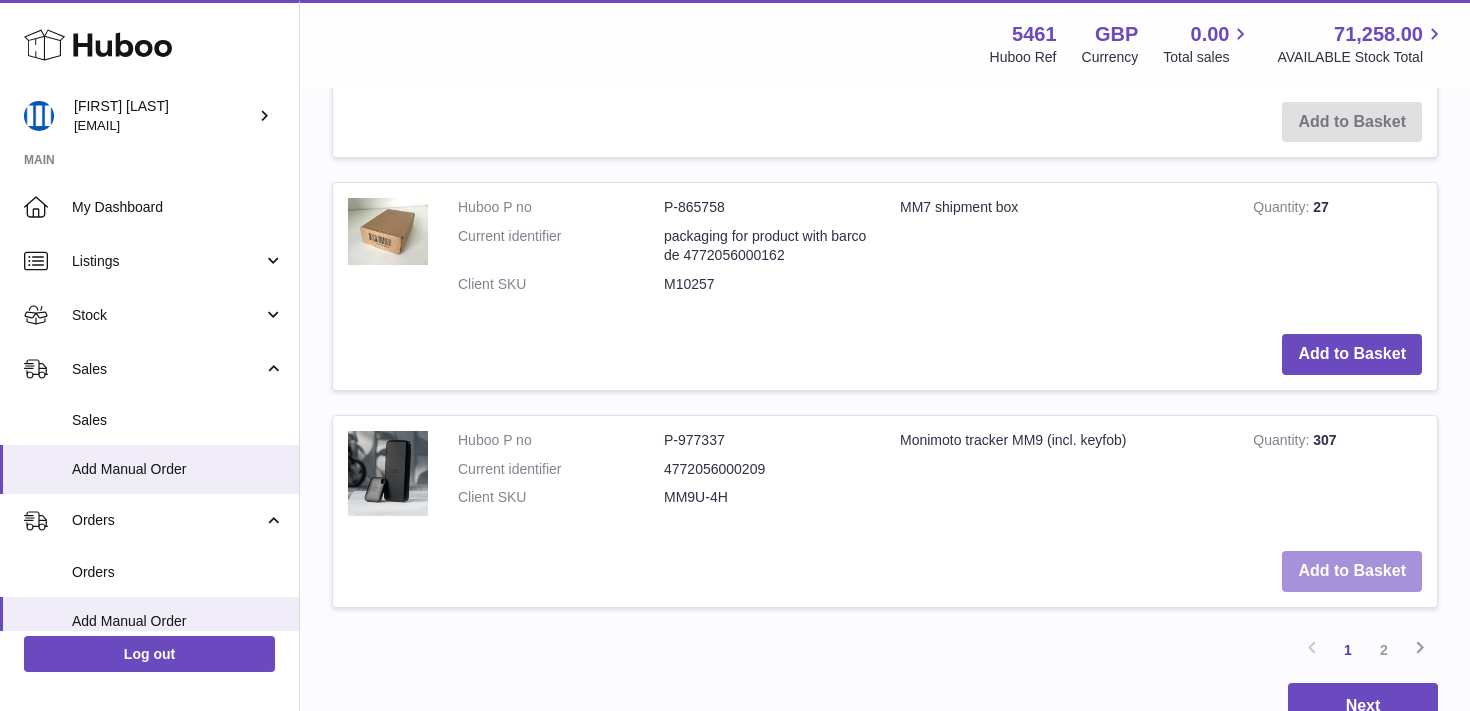 click on "Add to Basket" at bounding box center (1352, 571) 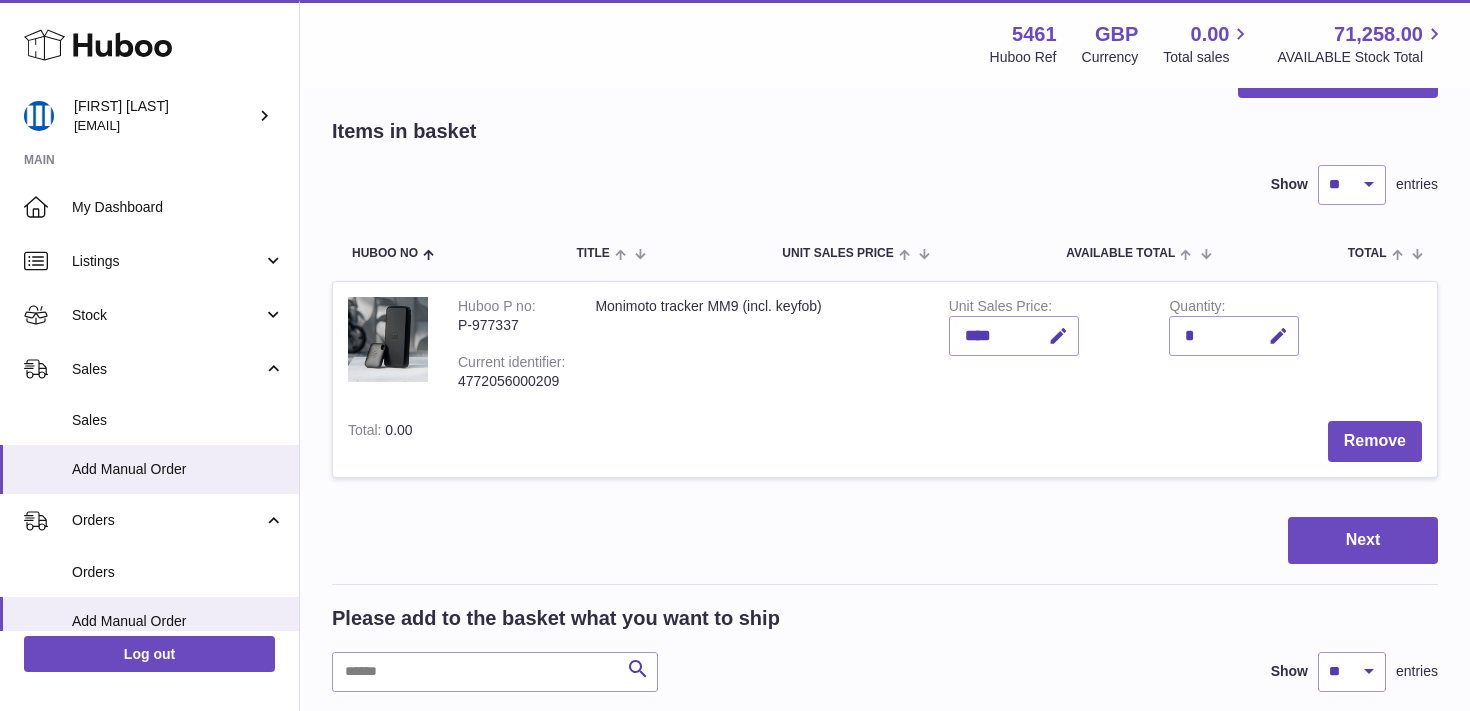 scroll, scrollTop: 0, scrollLeft: 0, axis: both 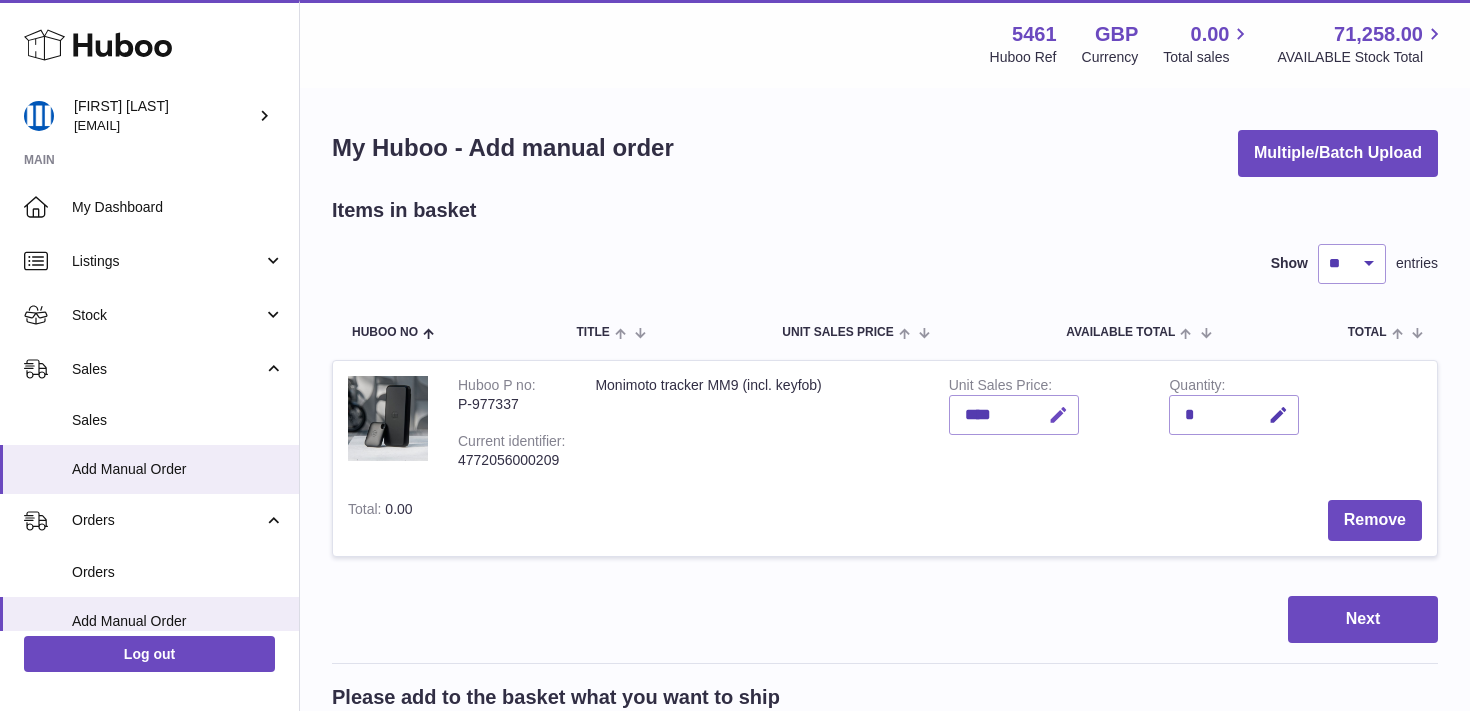 click at bounding box center [1055, 415] 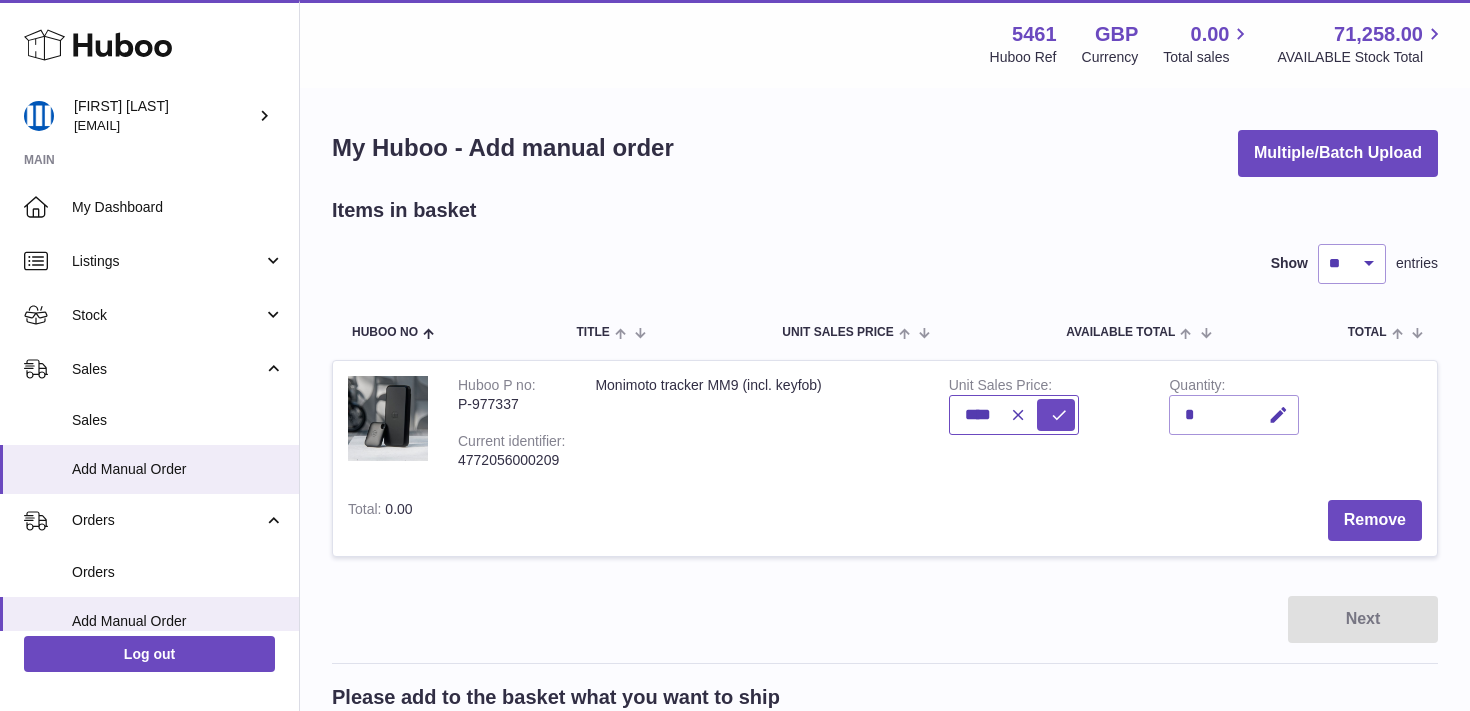 drag, startPoint x: 972, startPoint y: 410, endPoint x: 949, endPoint y: 406, distance: 23.345236 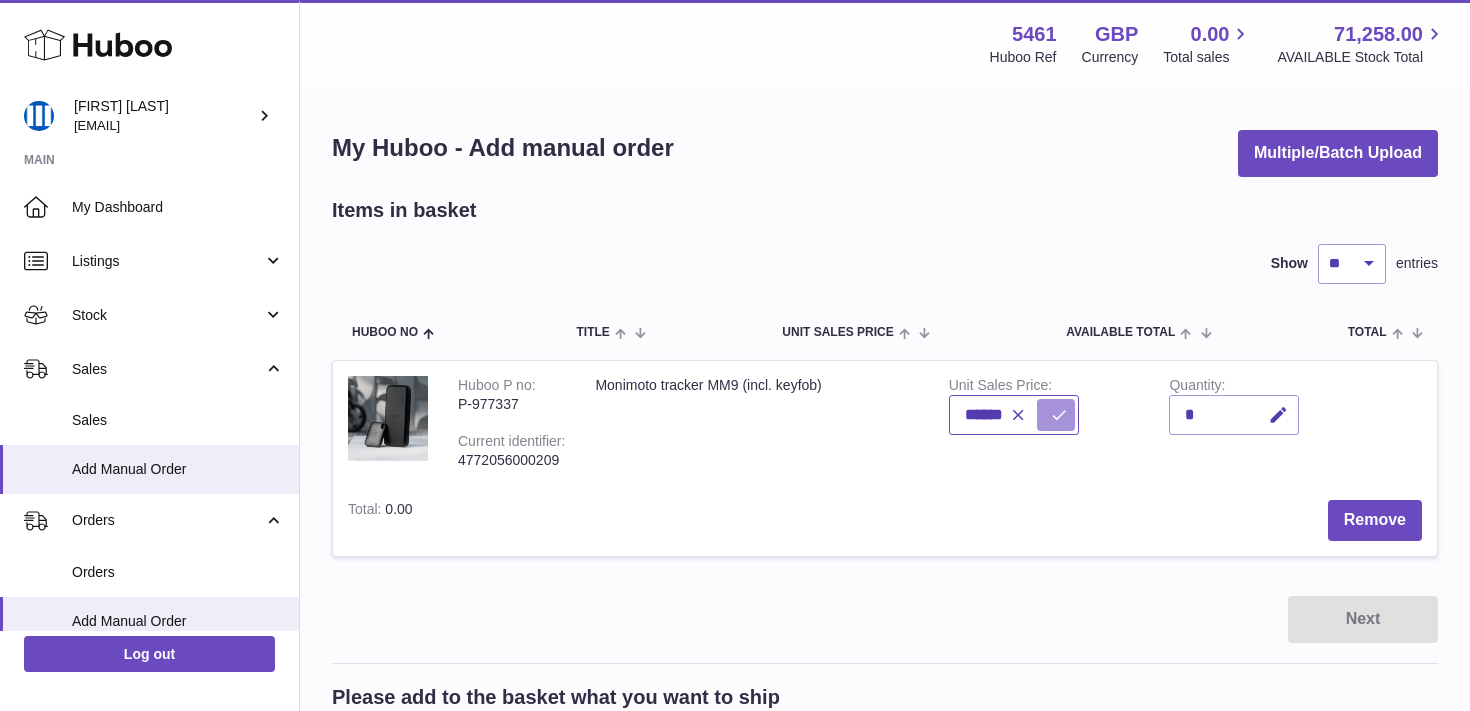 type on "******" 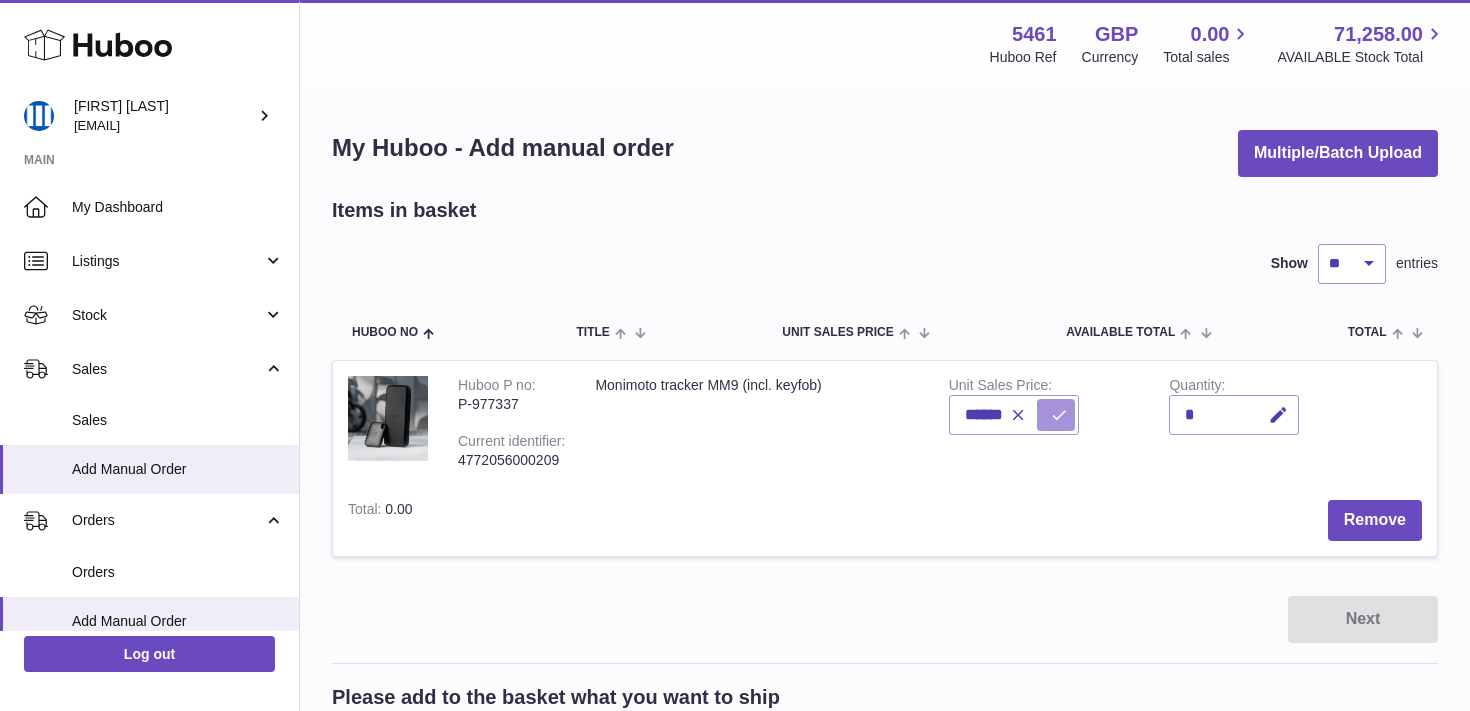 click at bounding box center (1059, 415) 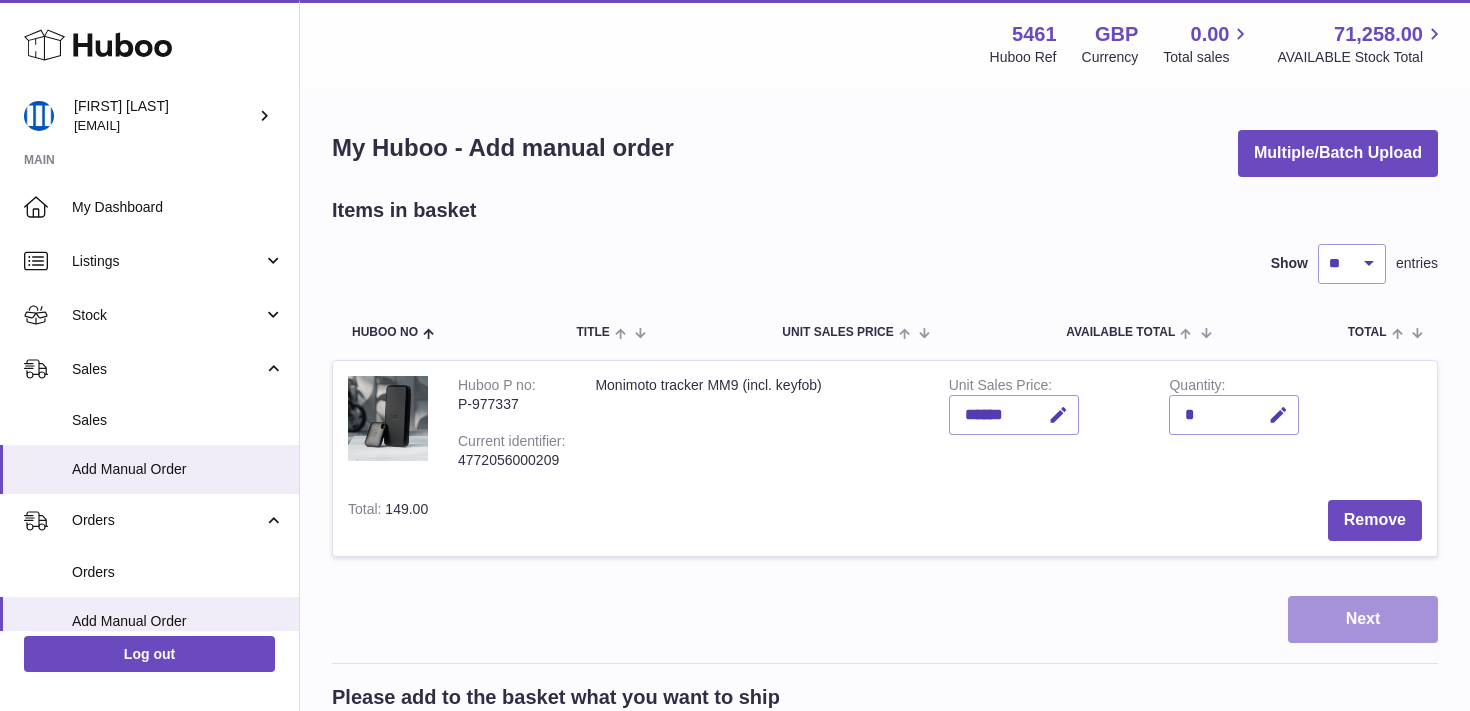 click on "Next" at bounding box center (1363, 619) 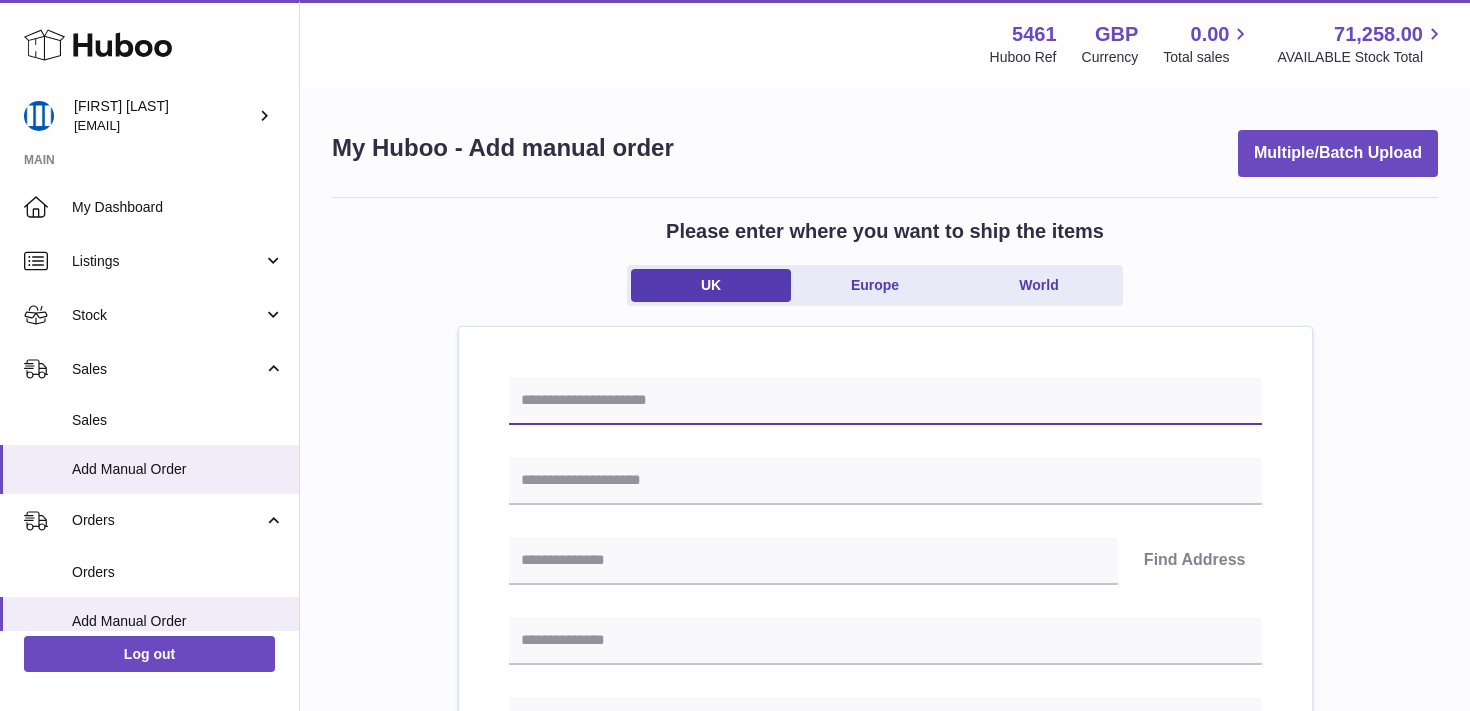 click at bounding box center (885, 401) 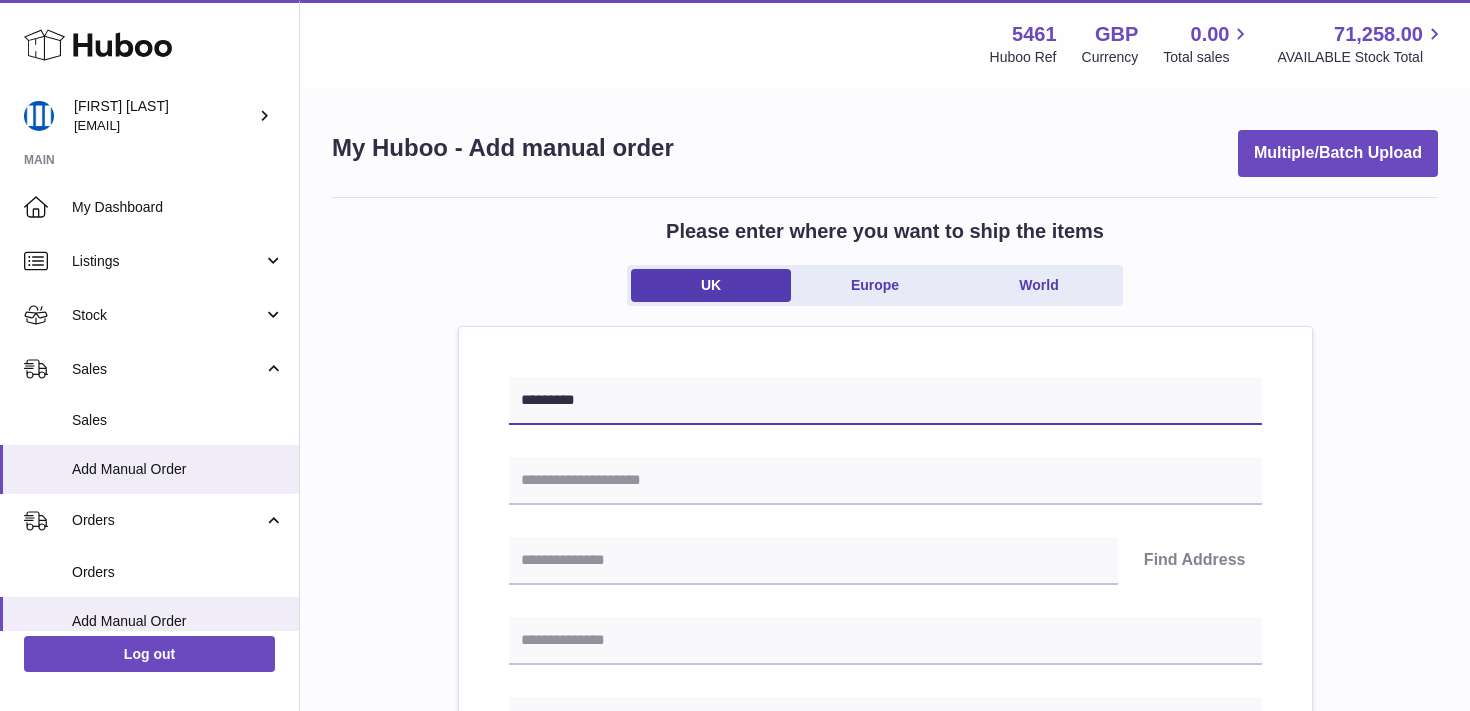 type on "*********" 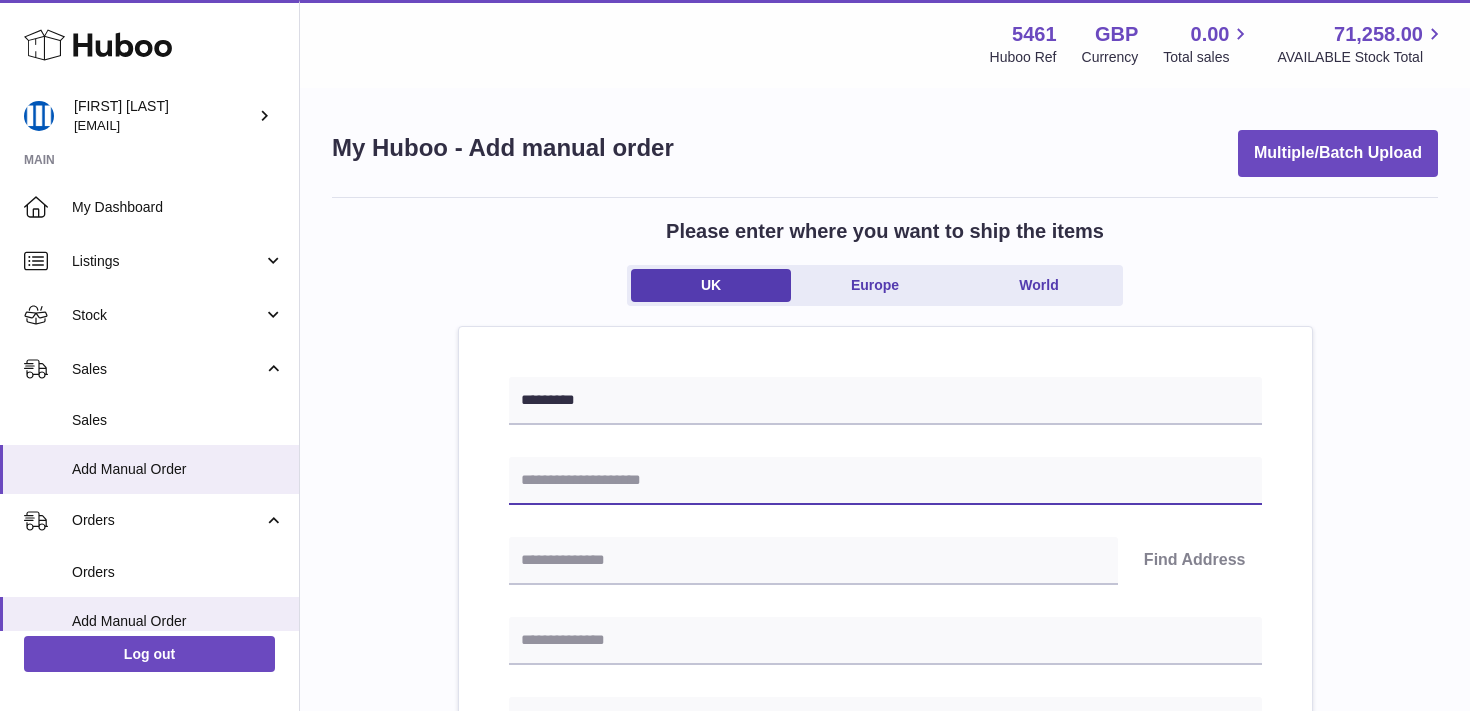 click at bounding box center (885, 481) 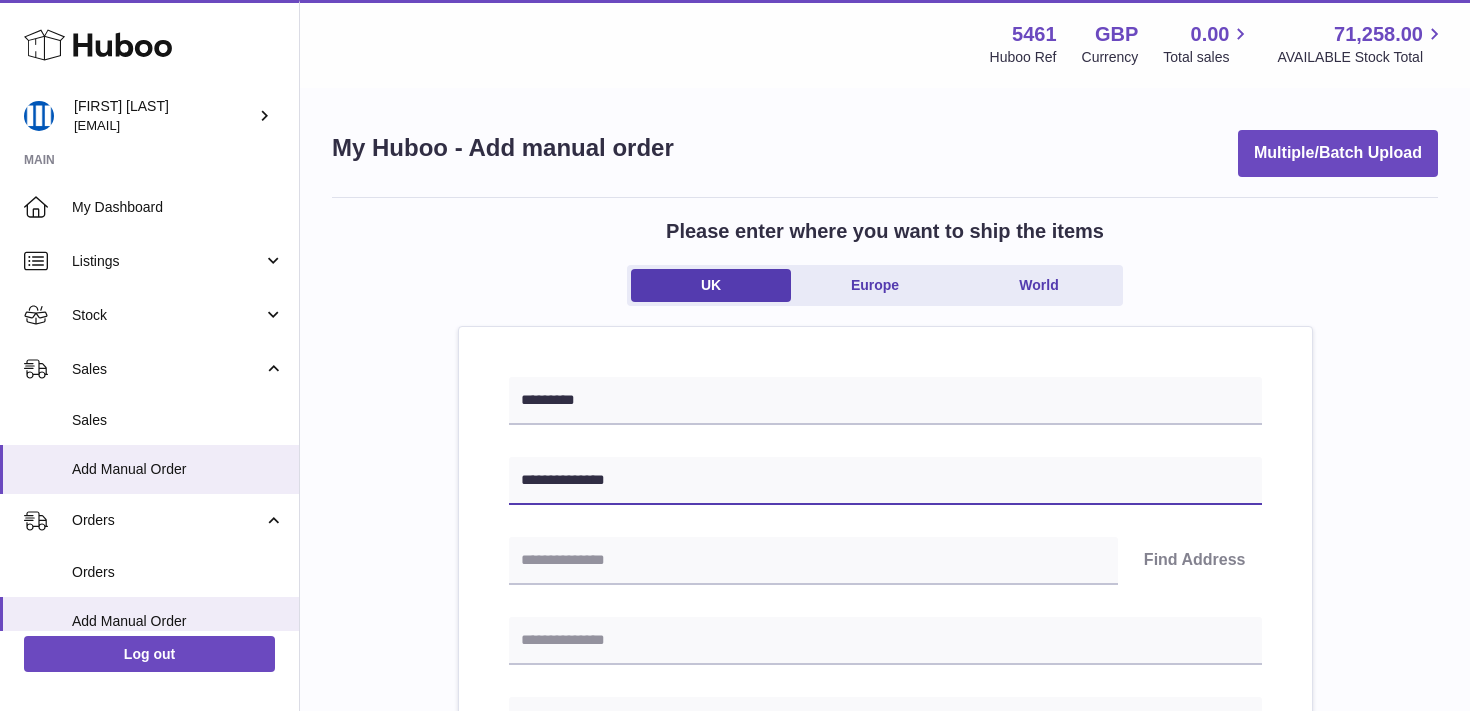 drag, startPoint x: 571, startPoint y: 480, endPoint x: 583, endPoint y: 527, distance: 48.507732 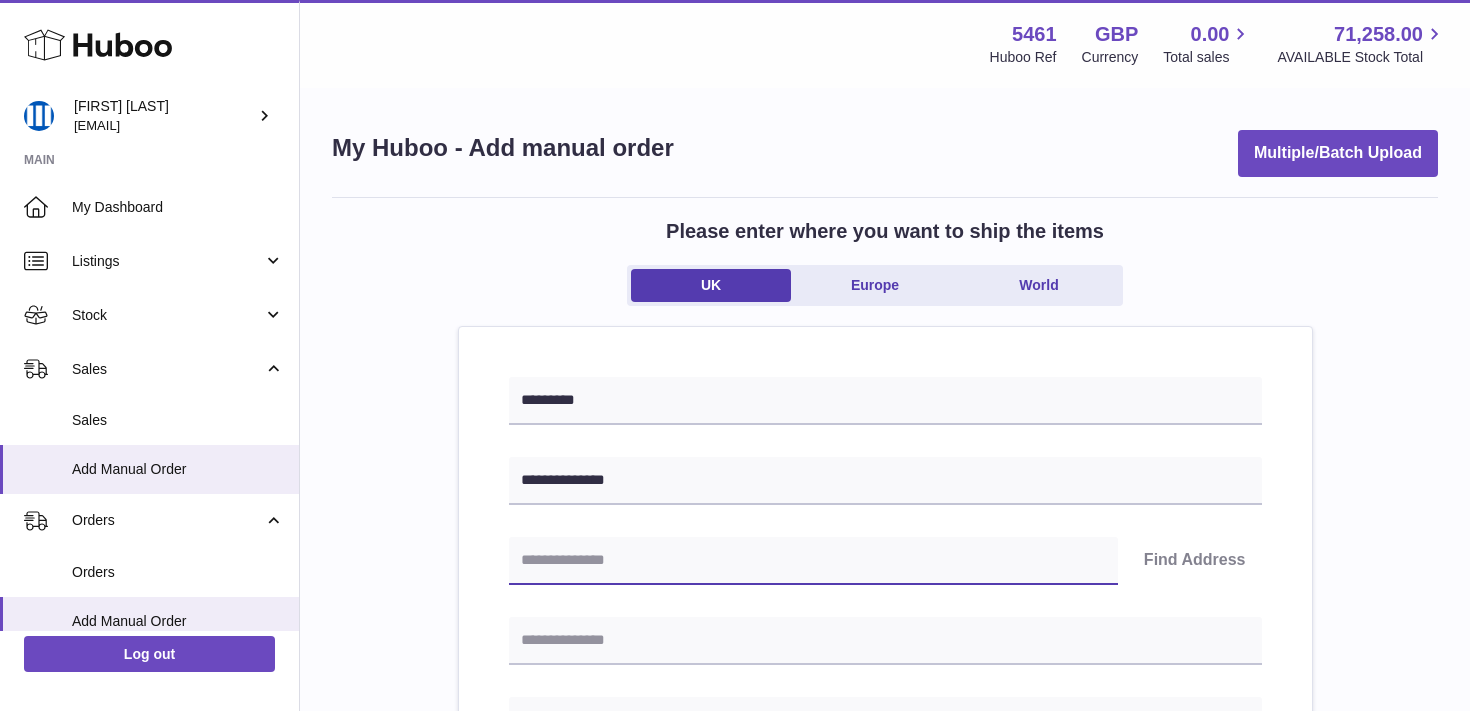 click at bounding box center (813, 561) 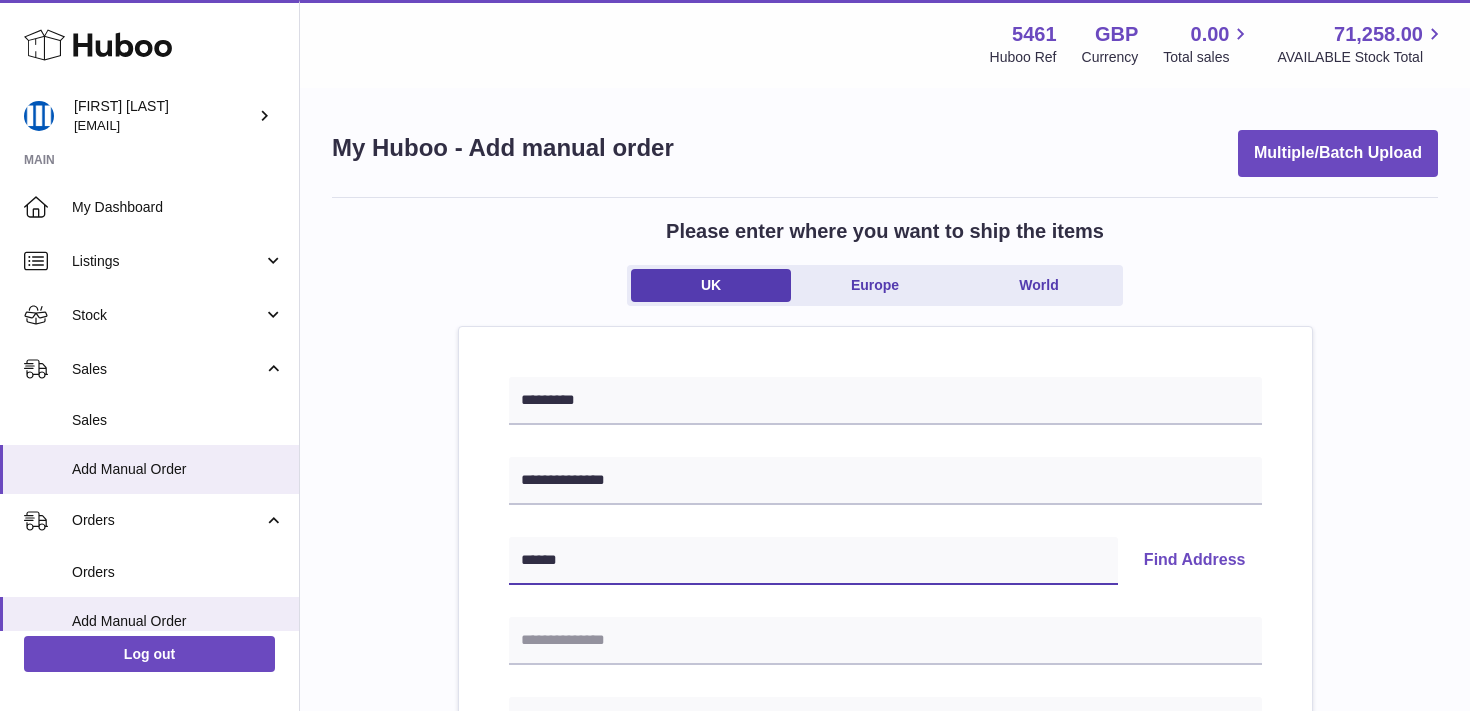 type on "******" 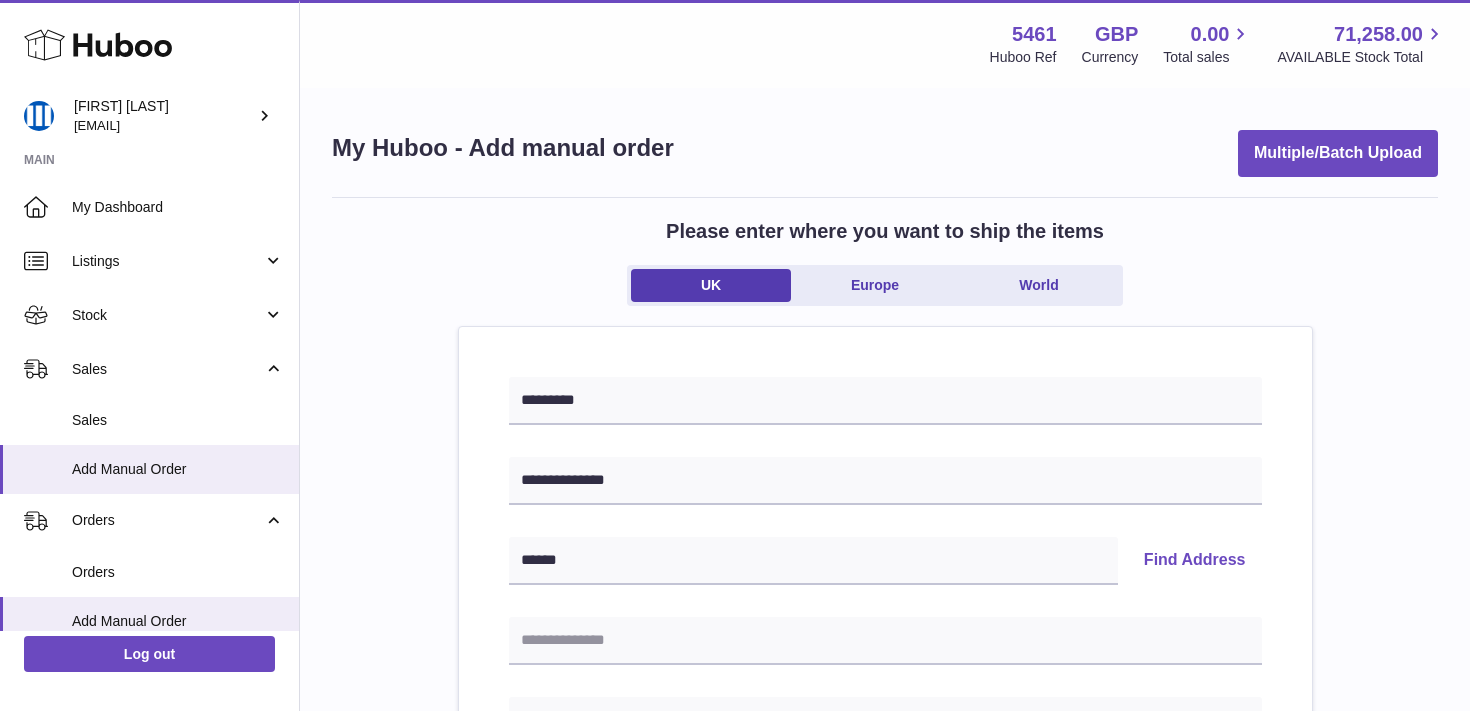 click on "Find Address" at bounding box center (1195, 561) 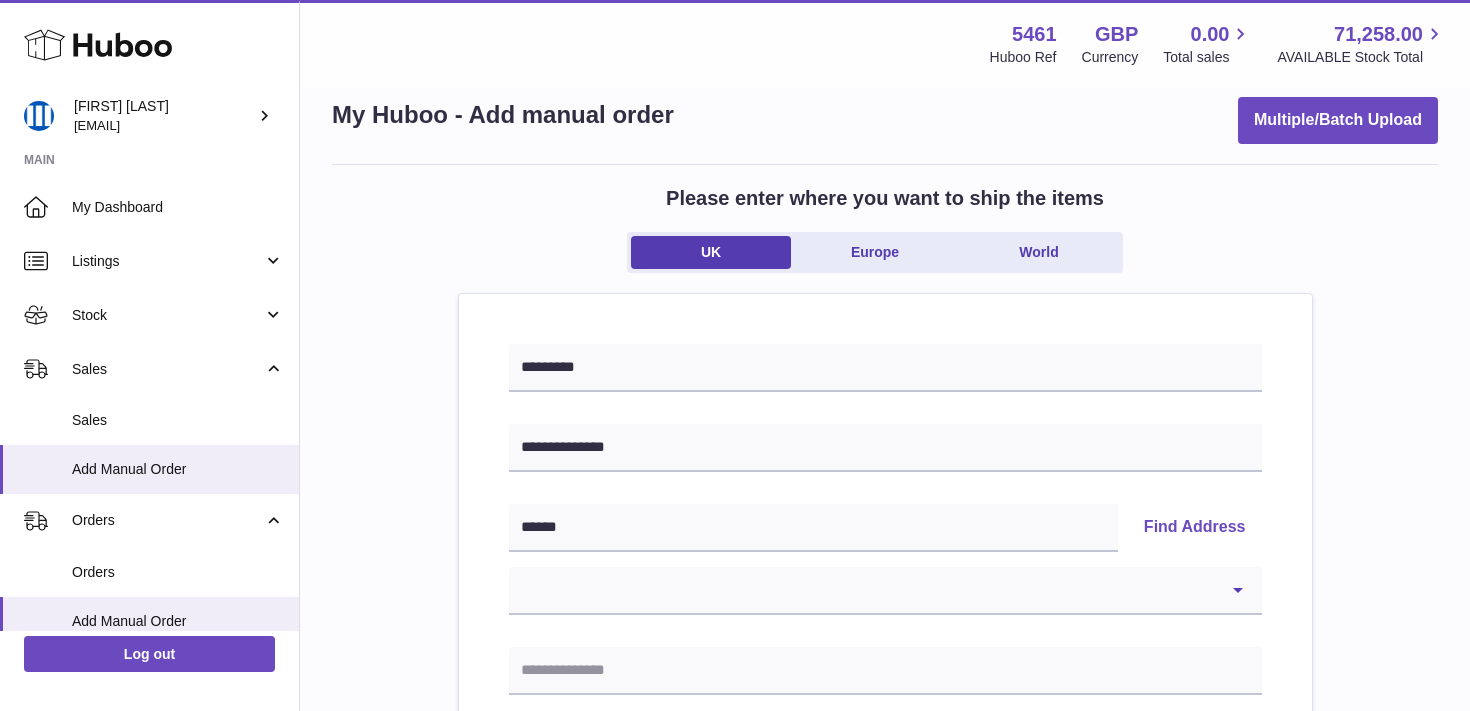 scroll, scrollTop: 33, scrollLeft: 0, axis: vertical 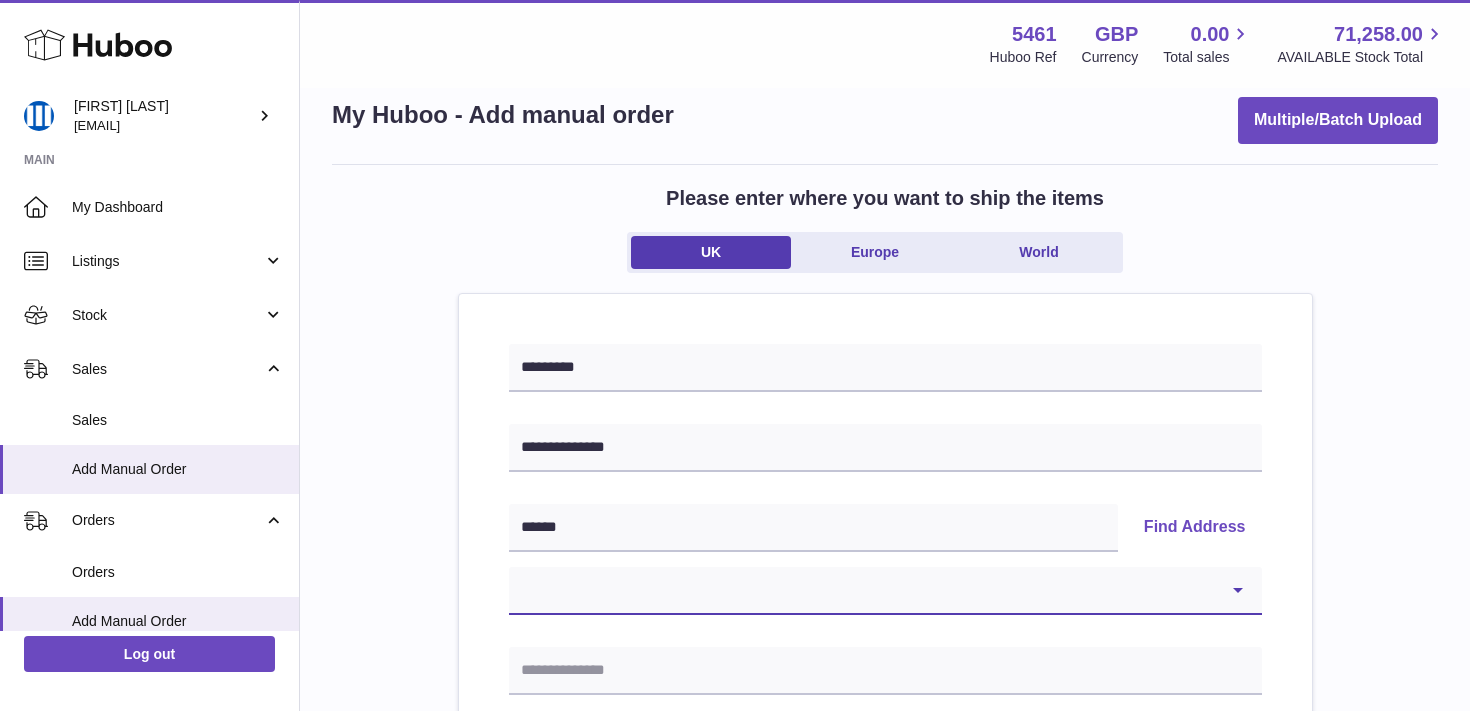 click on "**********" at bounding box center [885, 591] 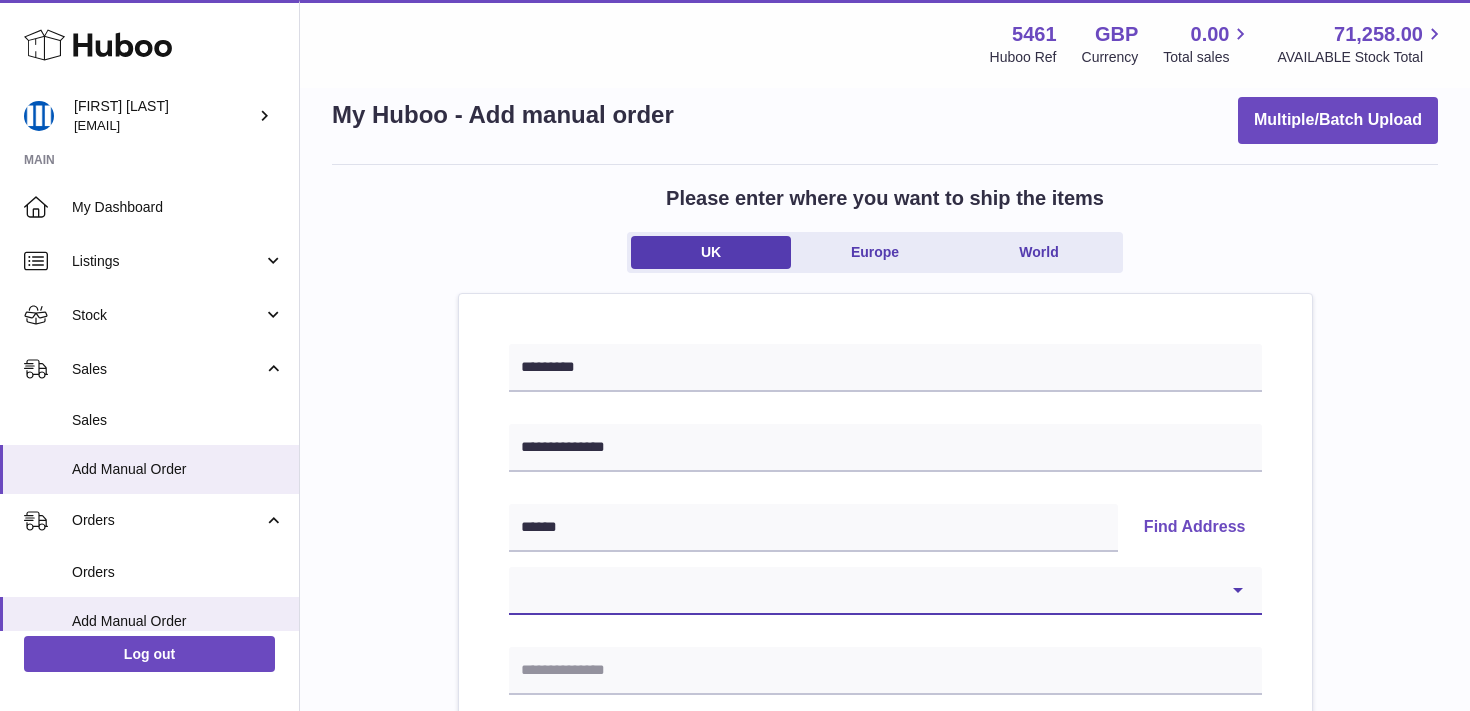 select on "**" 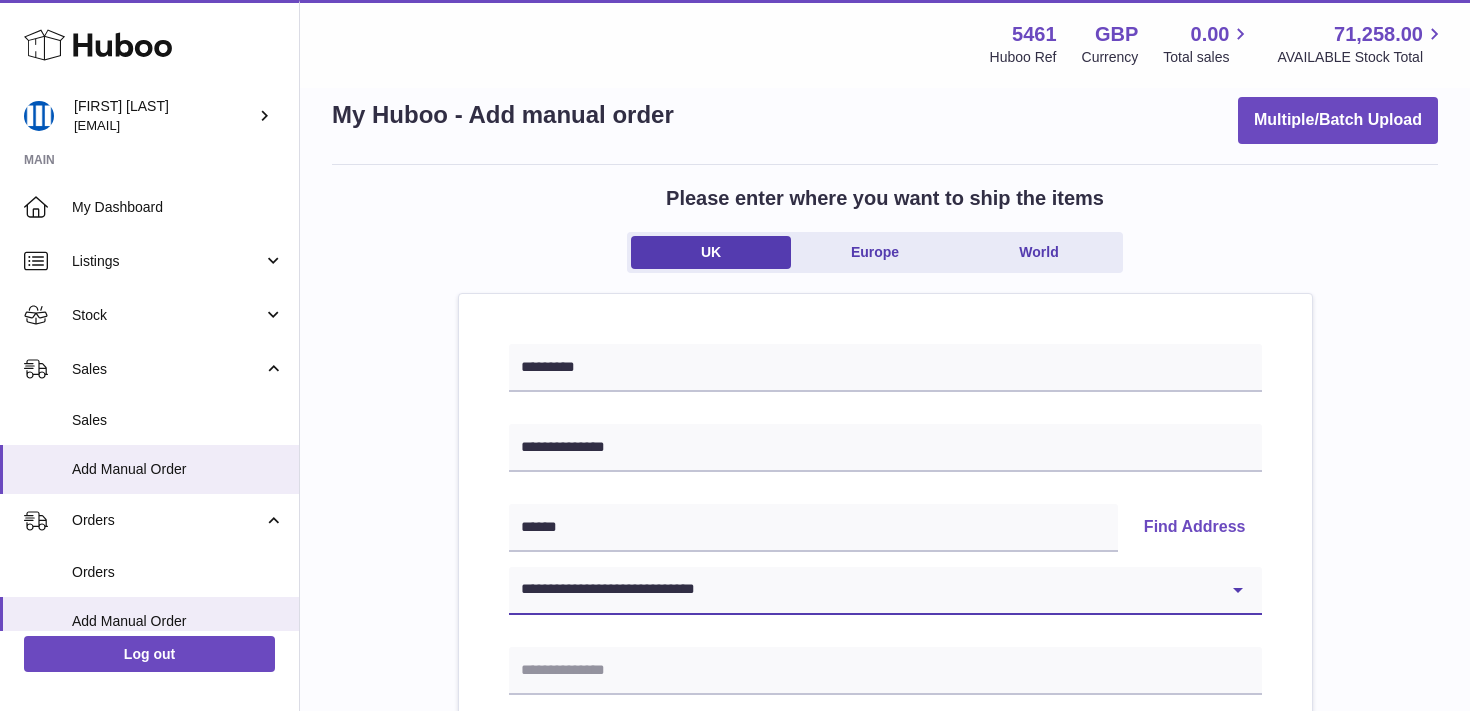 type on "**********" 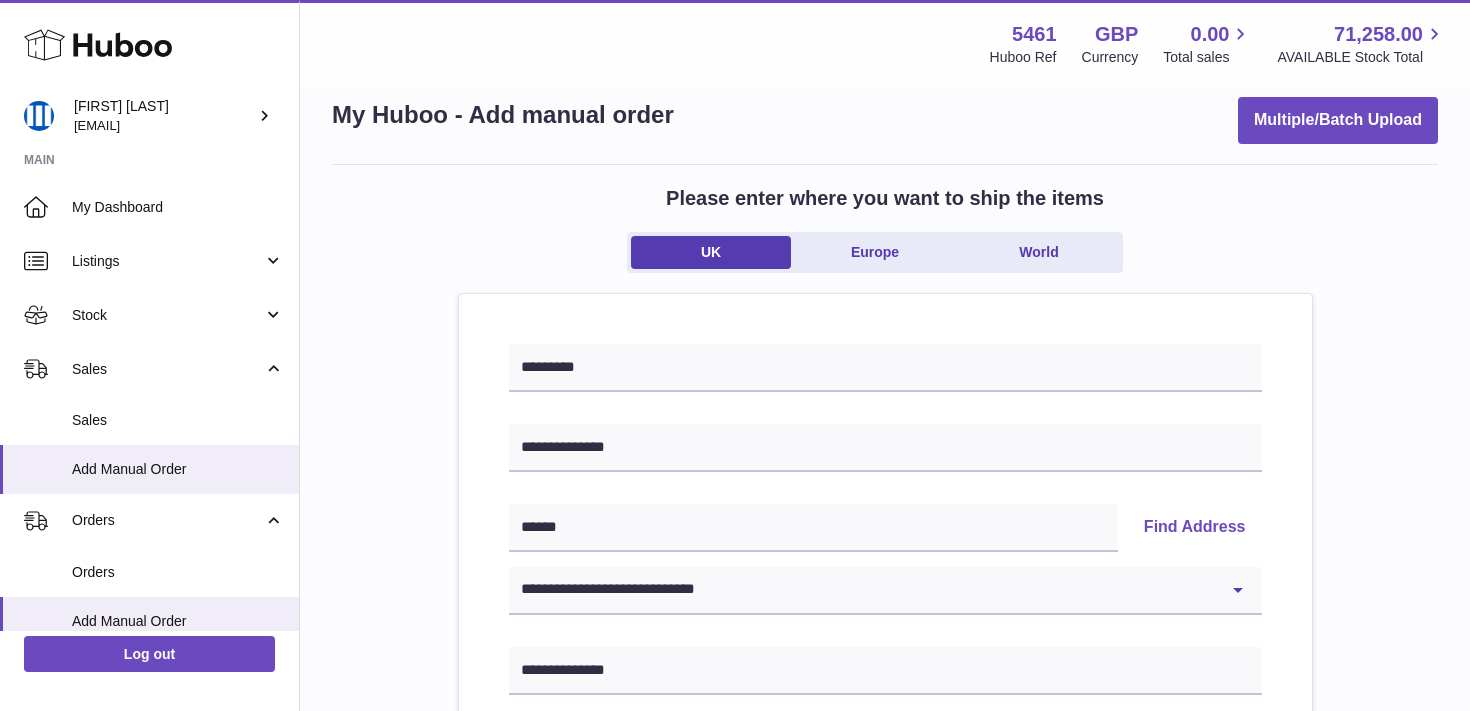 drag, startPoint x: 419, startPoint y: 435, endPoint x: 404, endPoint y: 437, distance: 15.132746 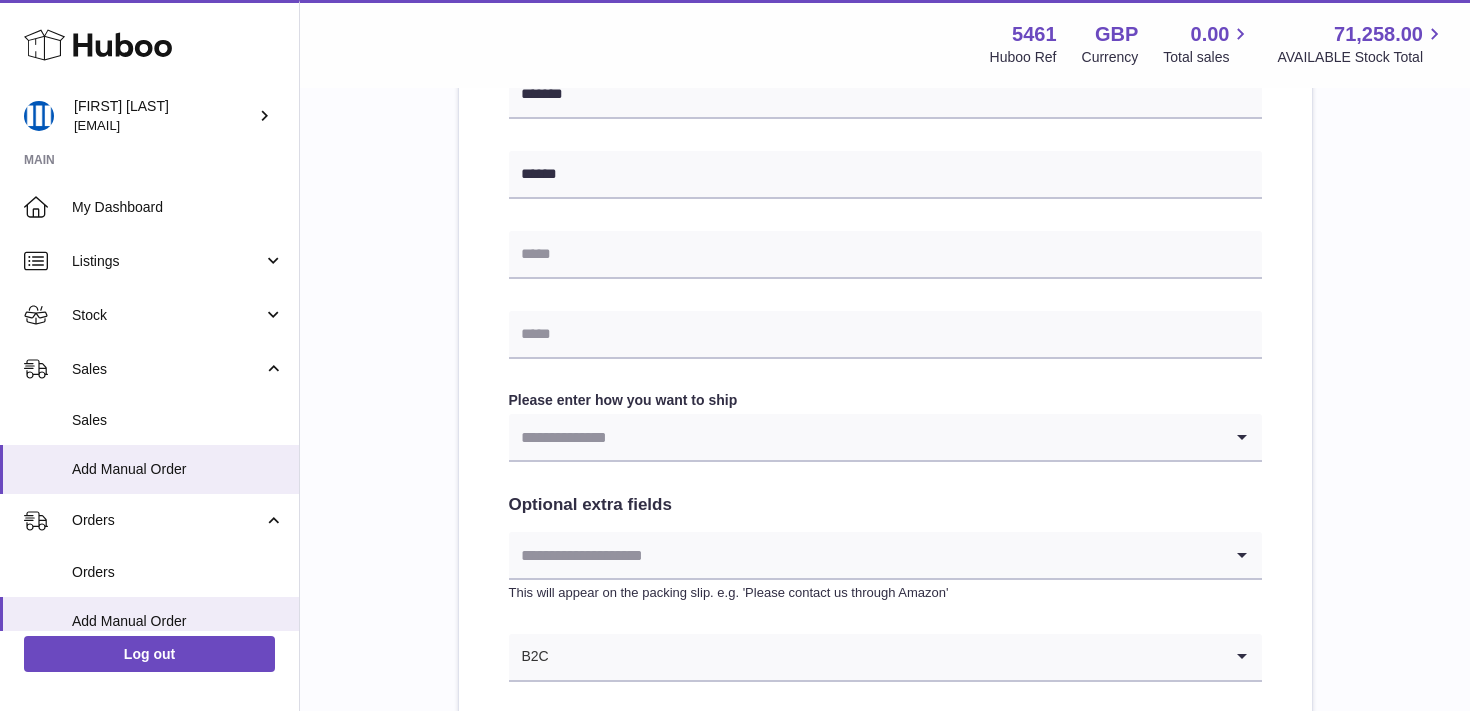 scroll, scrollTop: 849, scrollLeft: 0, axis: vertical 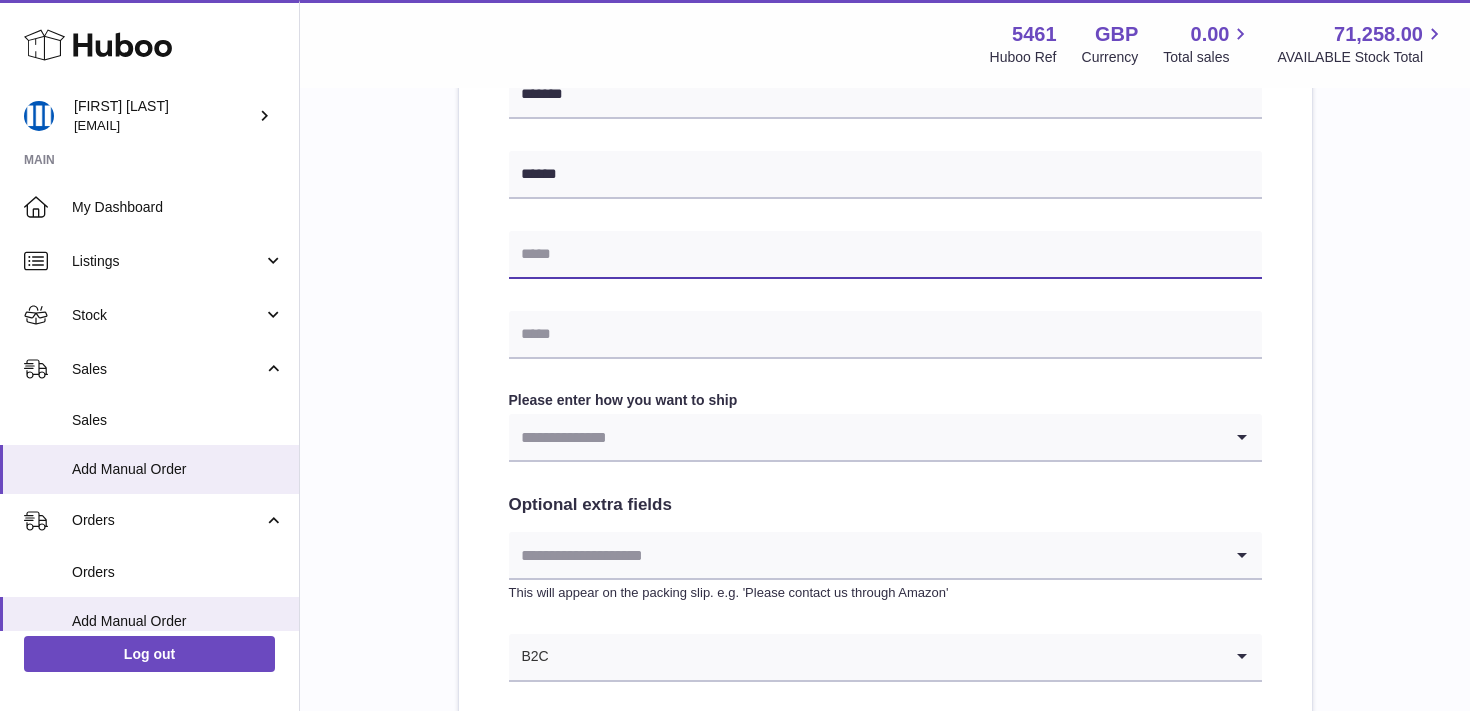 click at bounding box center [885, 255] 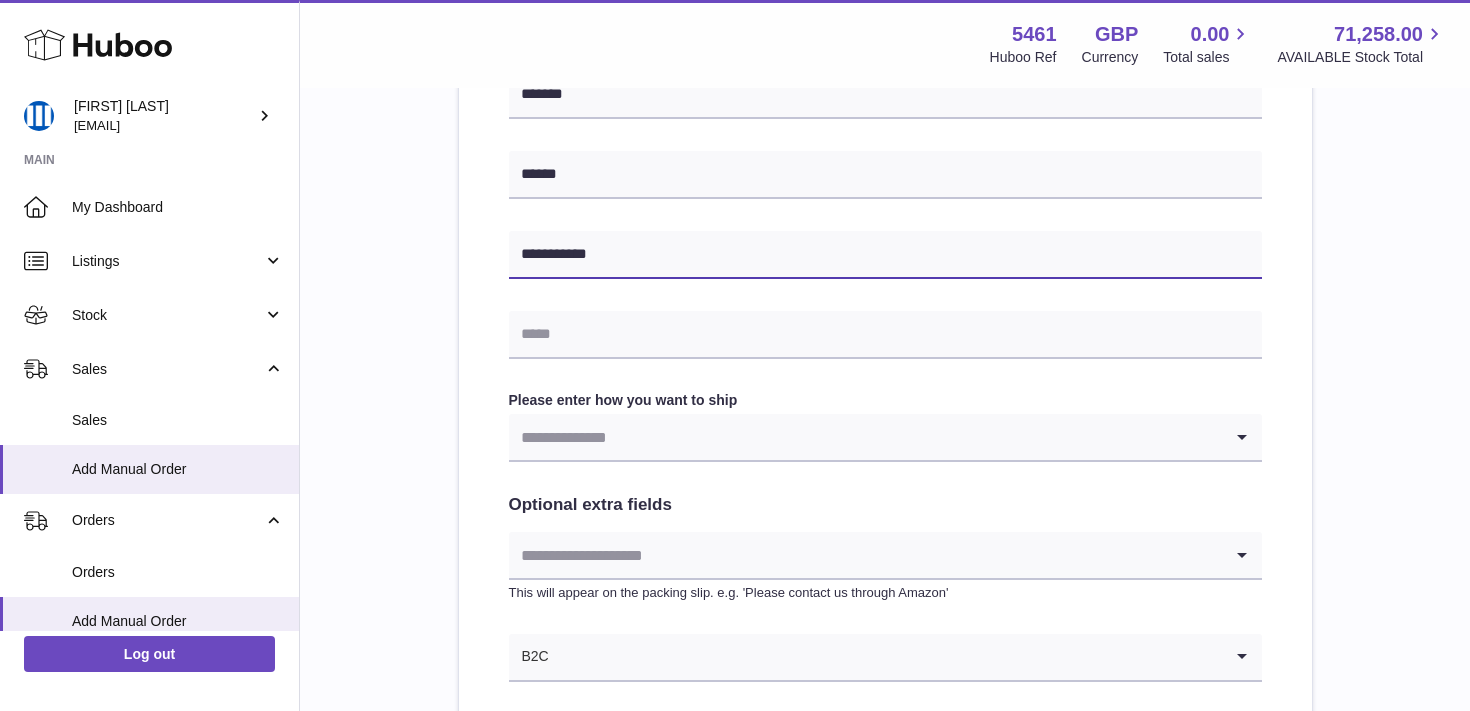 type on "**********" 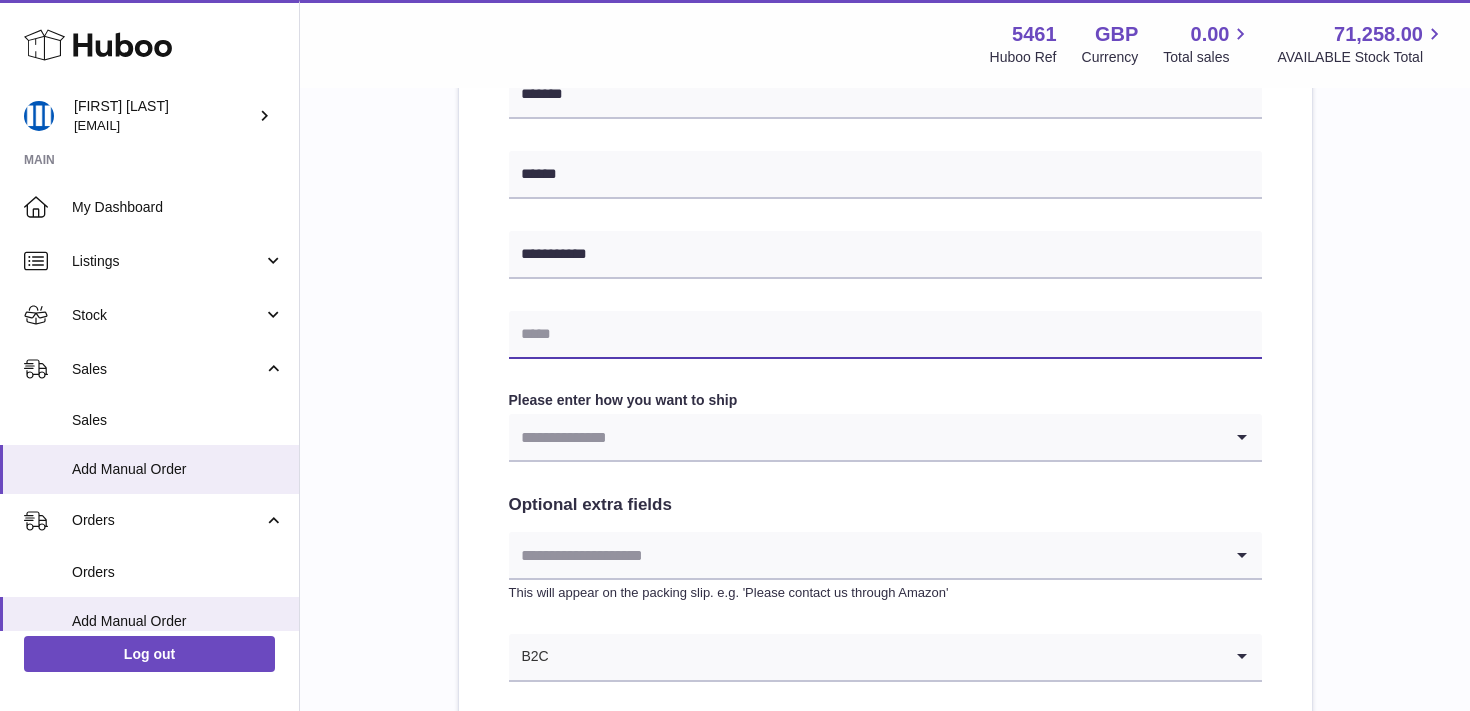 click at bounding box center (885, 335) 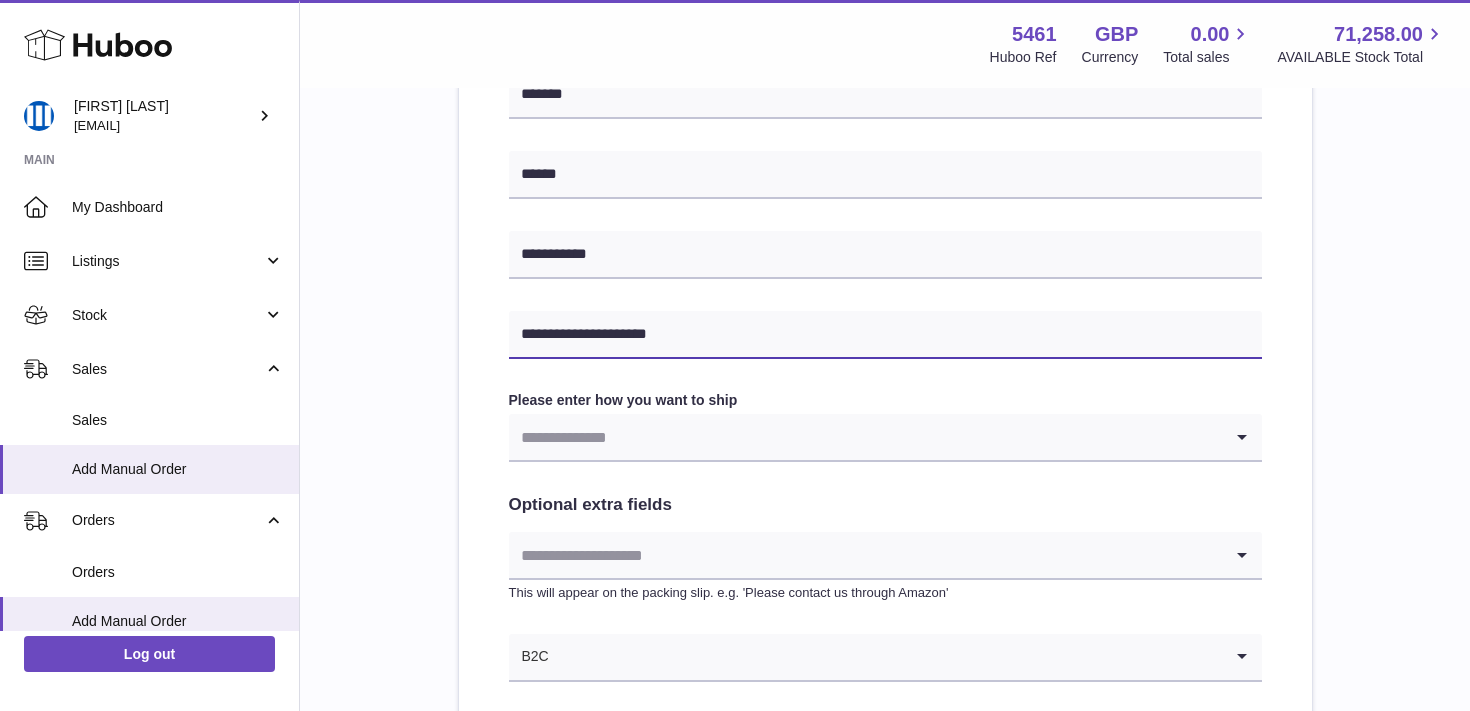 type on "**********" 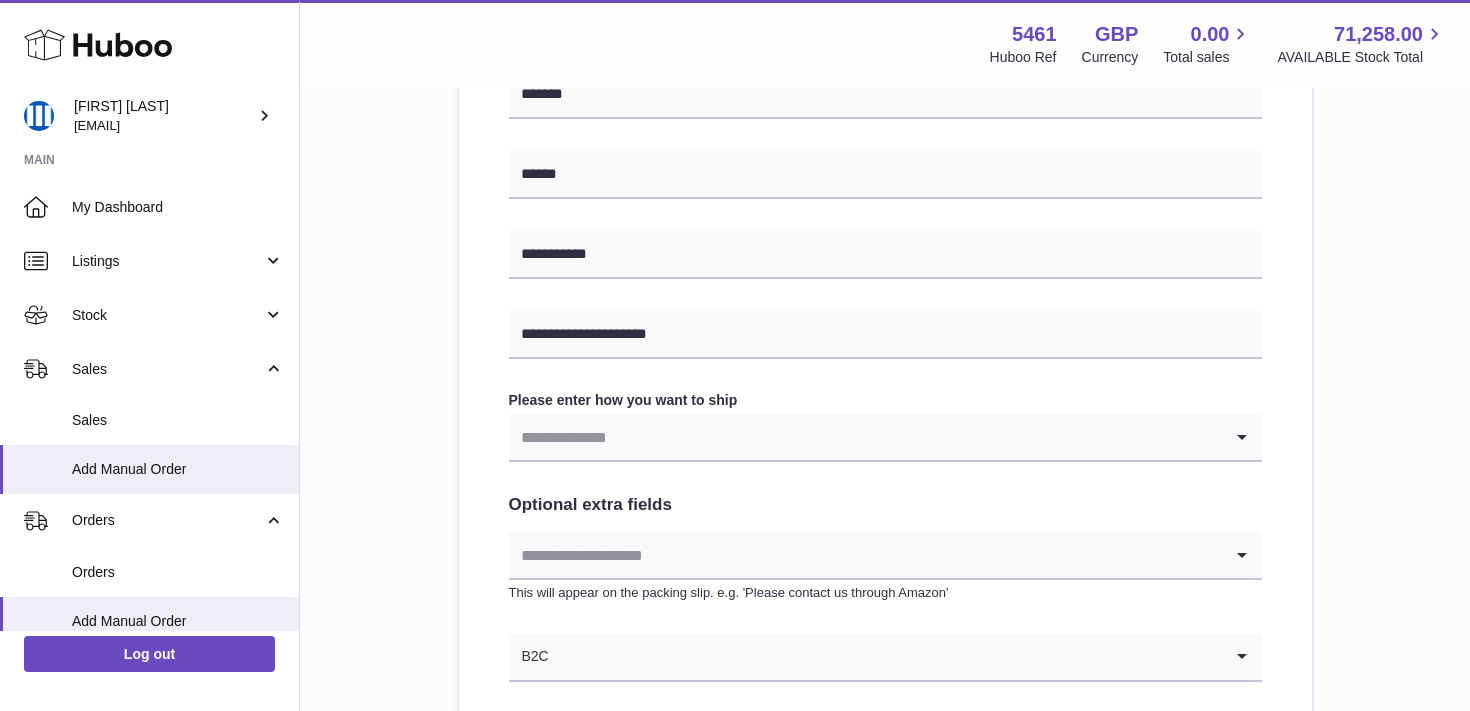click at bounding box center [865, 437] 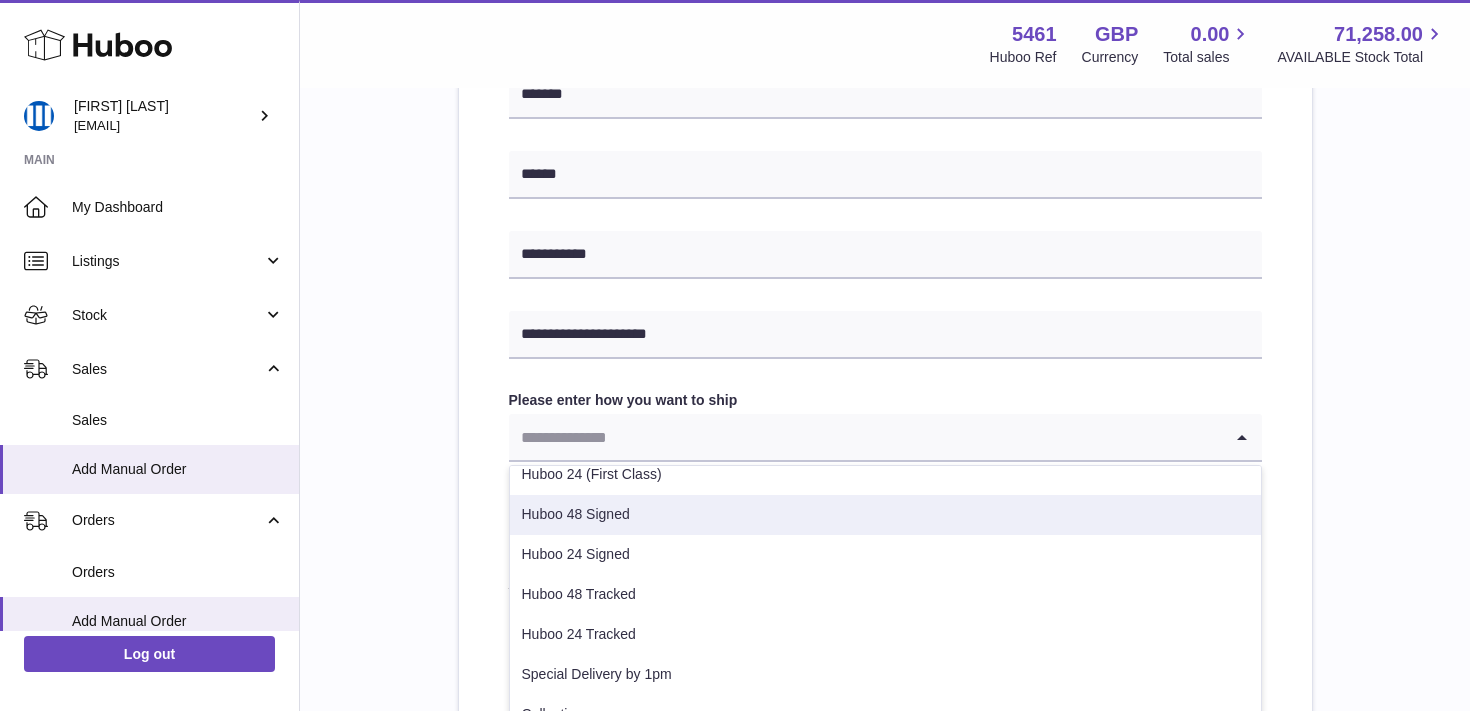 scroll, scrollTop: 62, scrollLeft: 0, axis: vertical 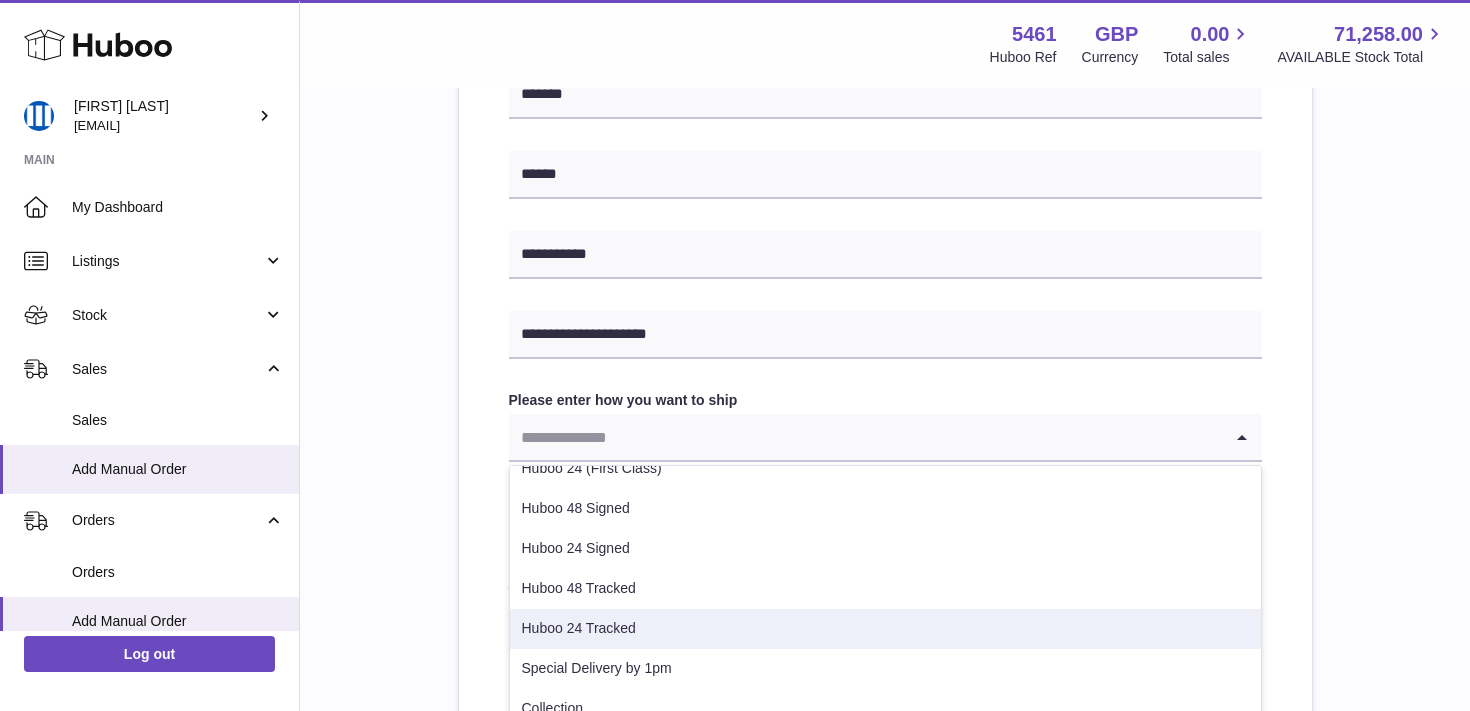 click on "Huboo 24 Tracked" at bounding box center [885, 629] 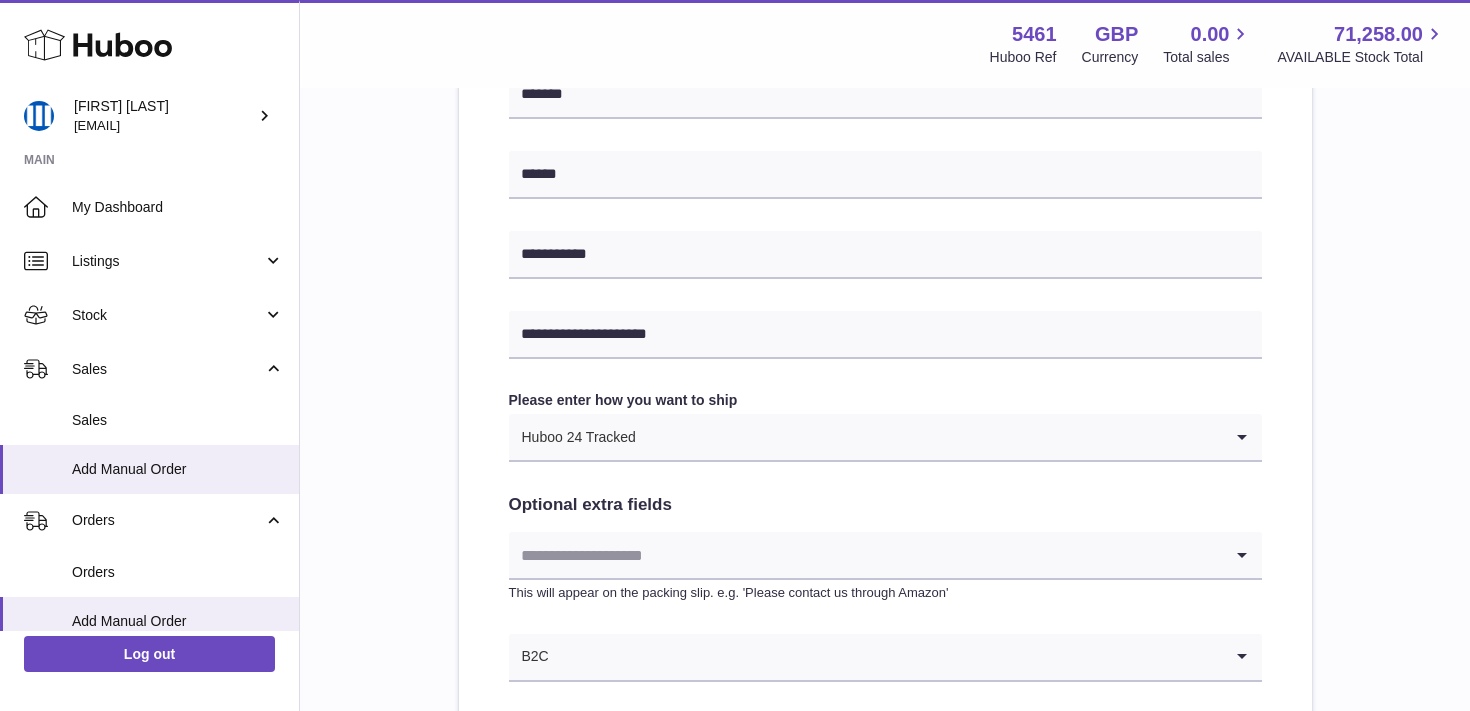 click on "**********" at bounding box center [885, 140] 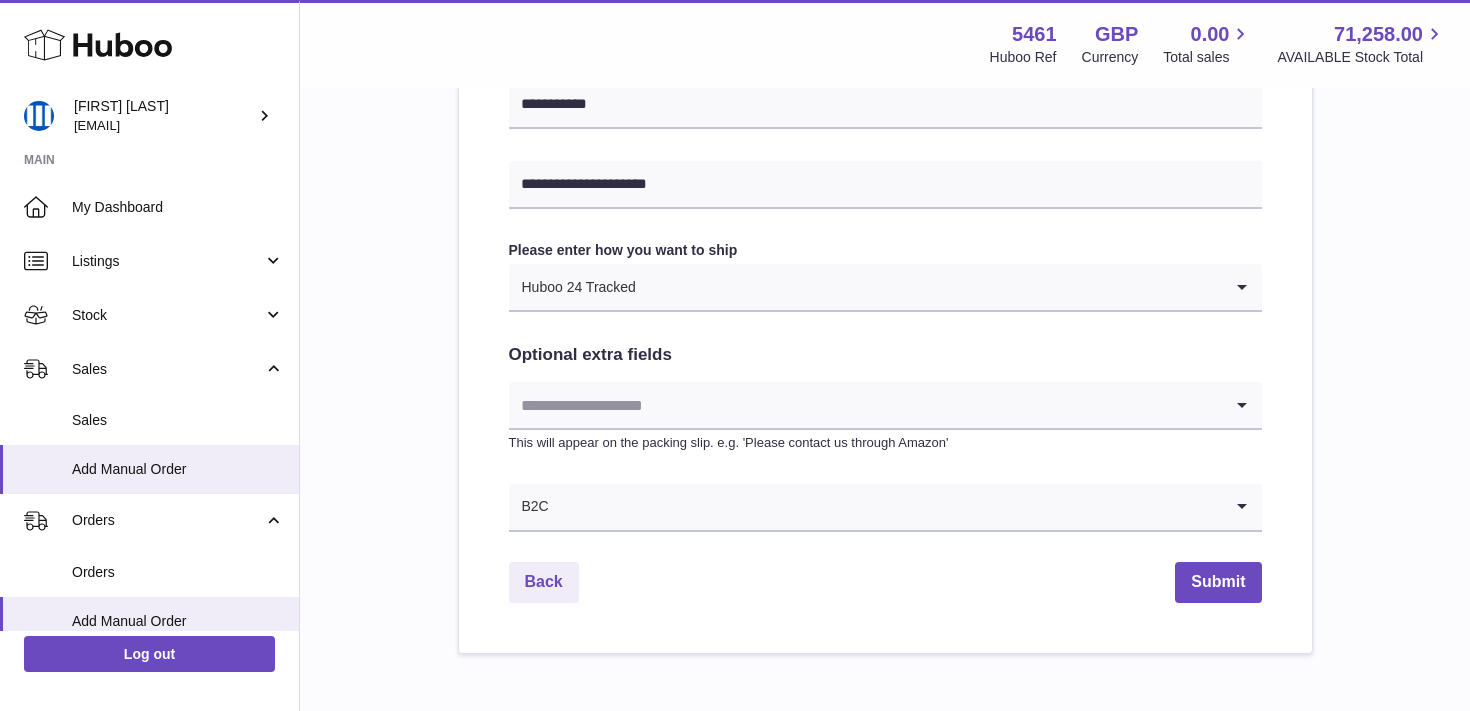 scroll, scrollTop: 1099, scrollLeft: 0, axis: vertical 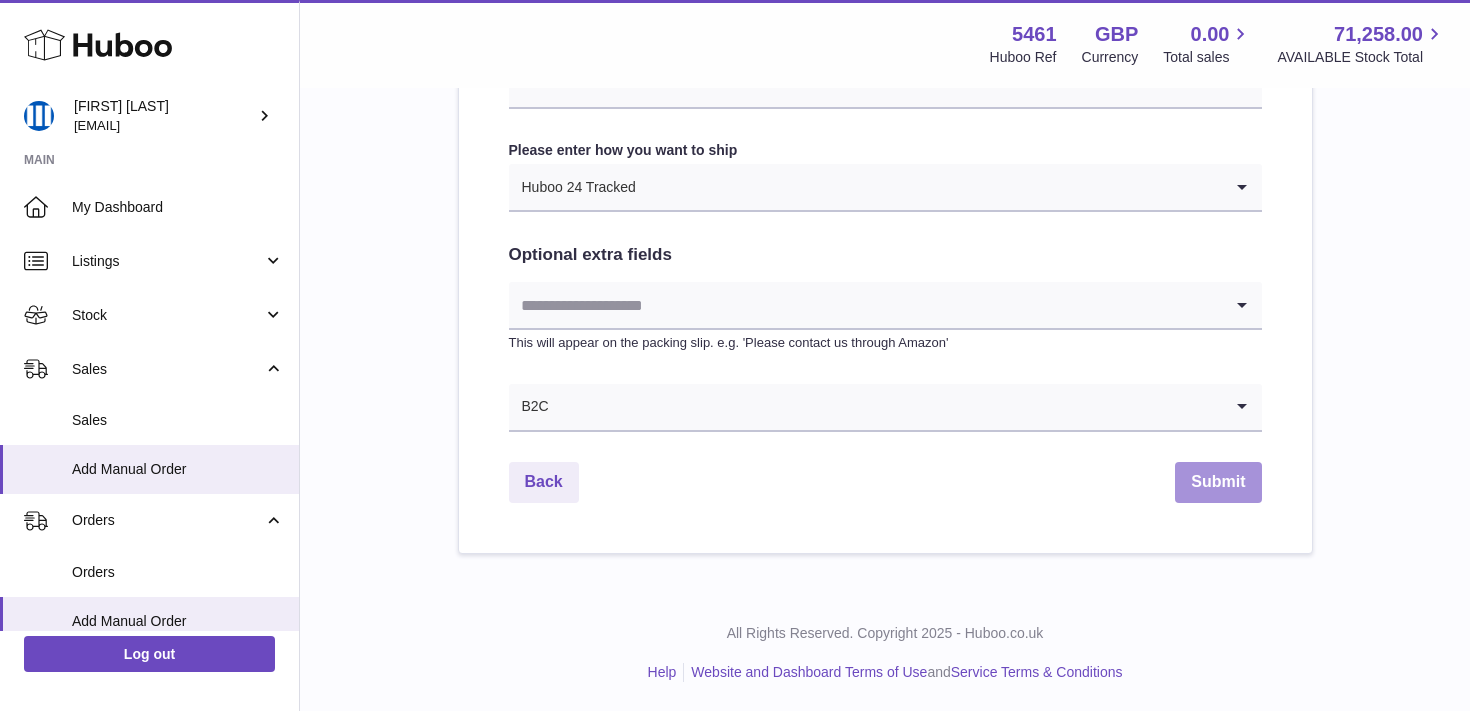 click on "Submit" at bounding box center [1218, 482] 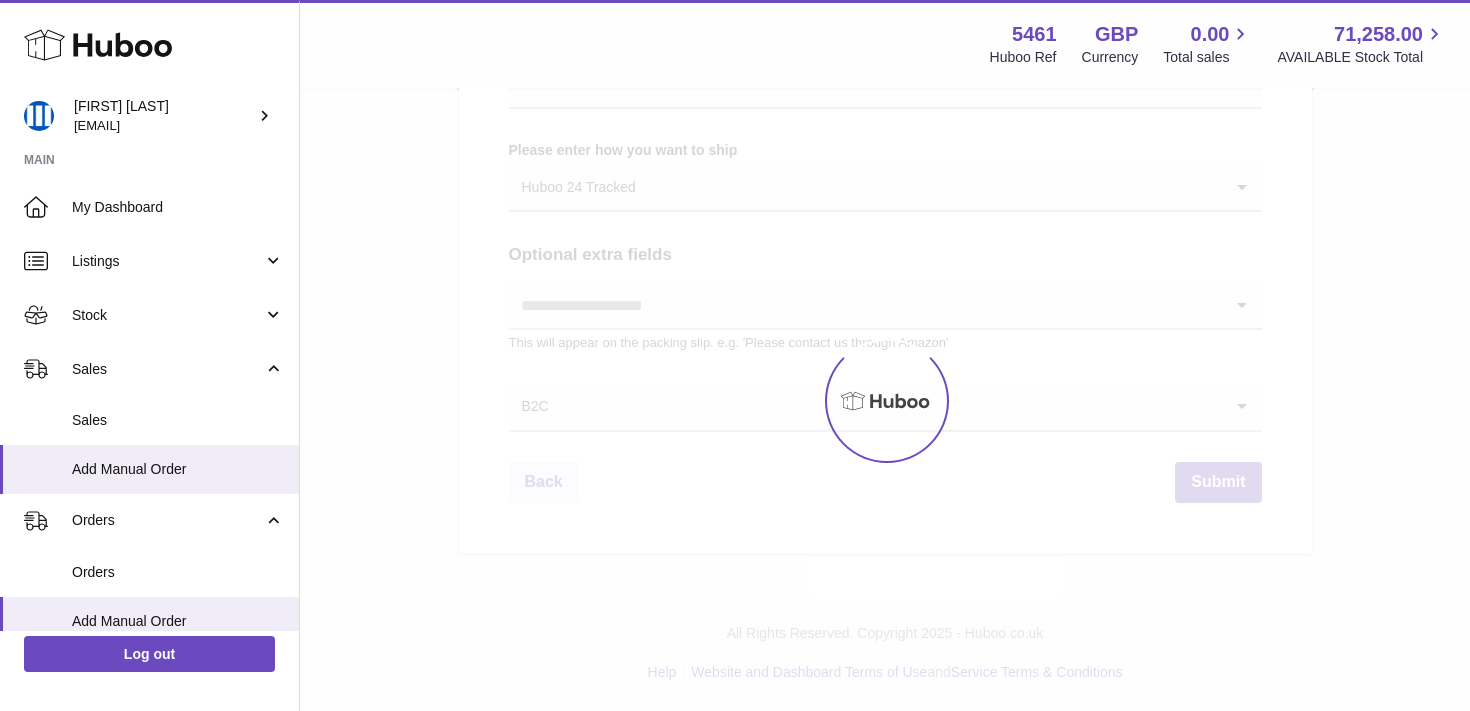 scroll, scrollTop: 0, scrollLeft: 0, axis: both 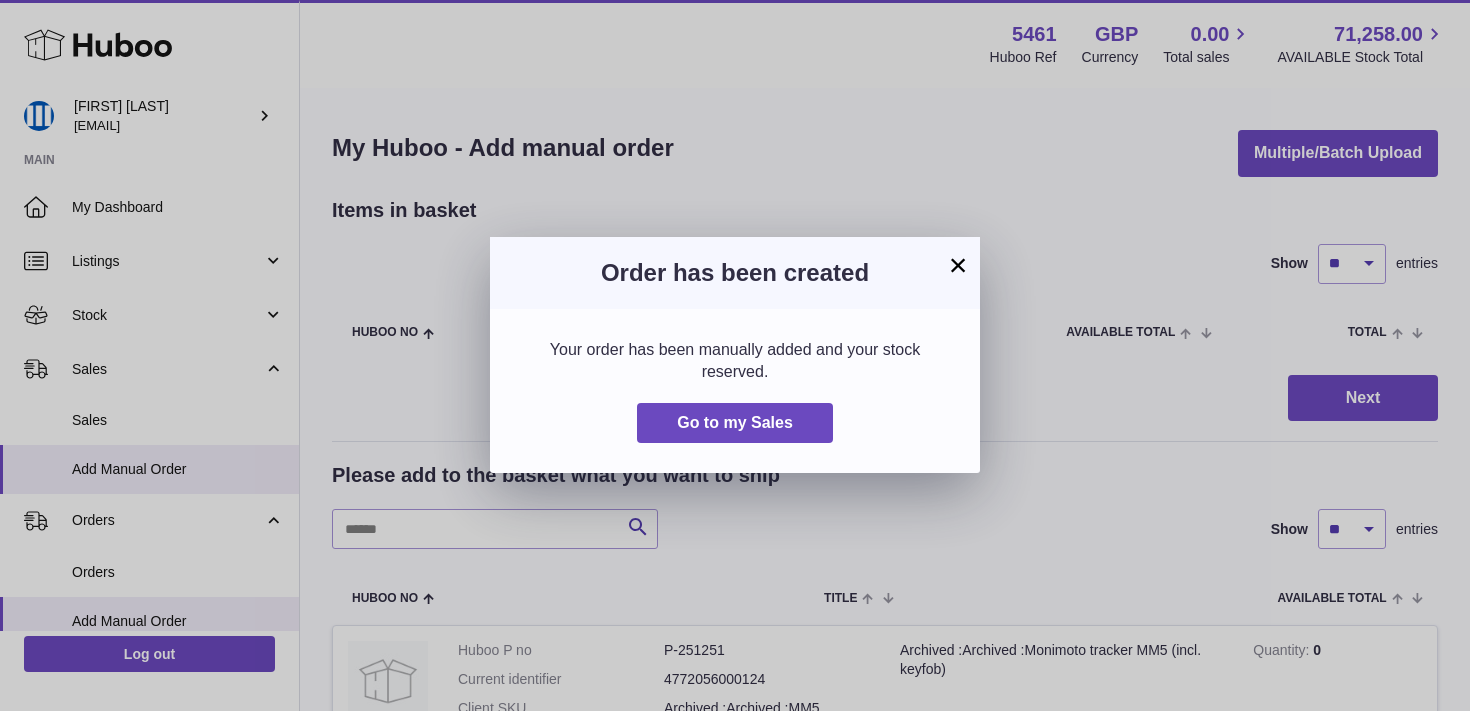click on "Go to my Sales" at bounding box center (735, 423) 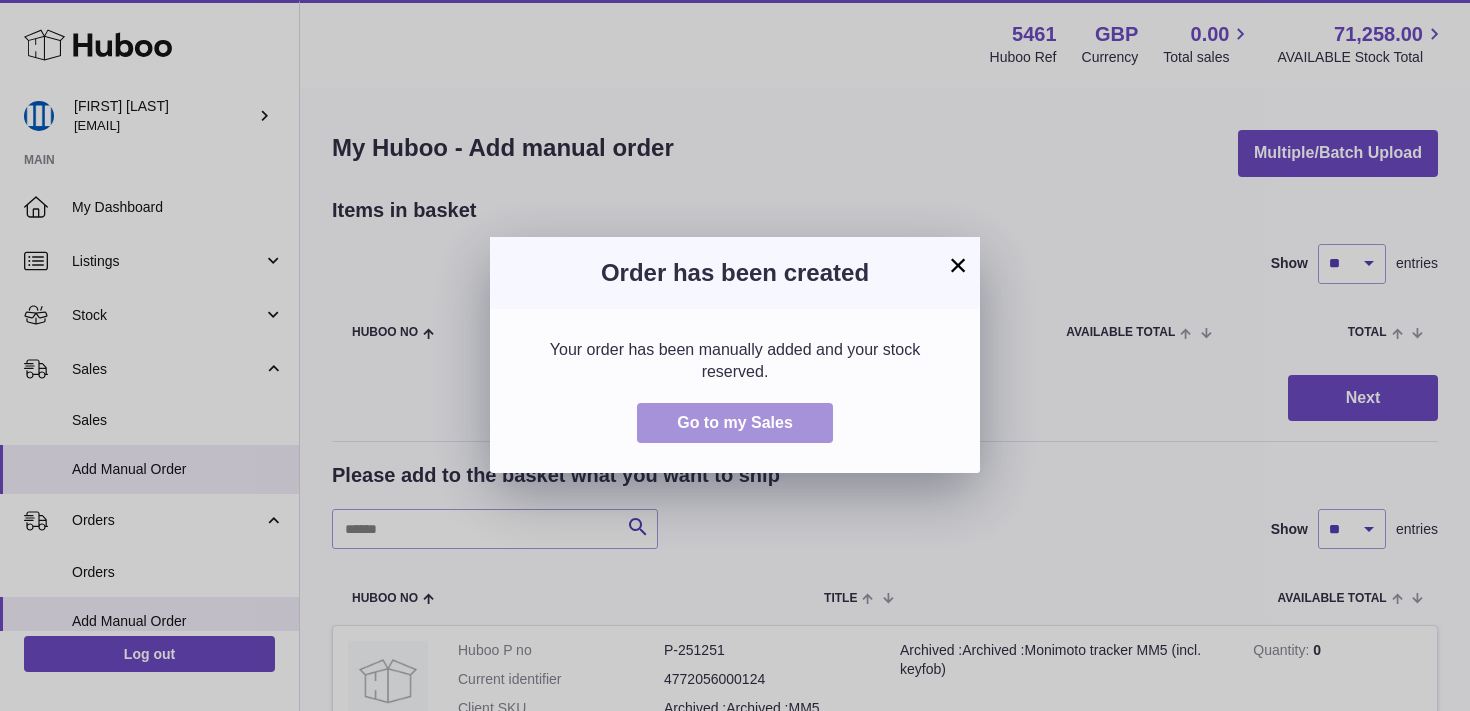 click on "Go to my Sales" at bounding box center [735, 423] 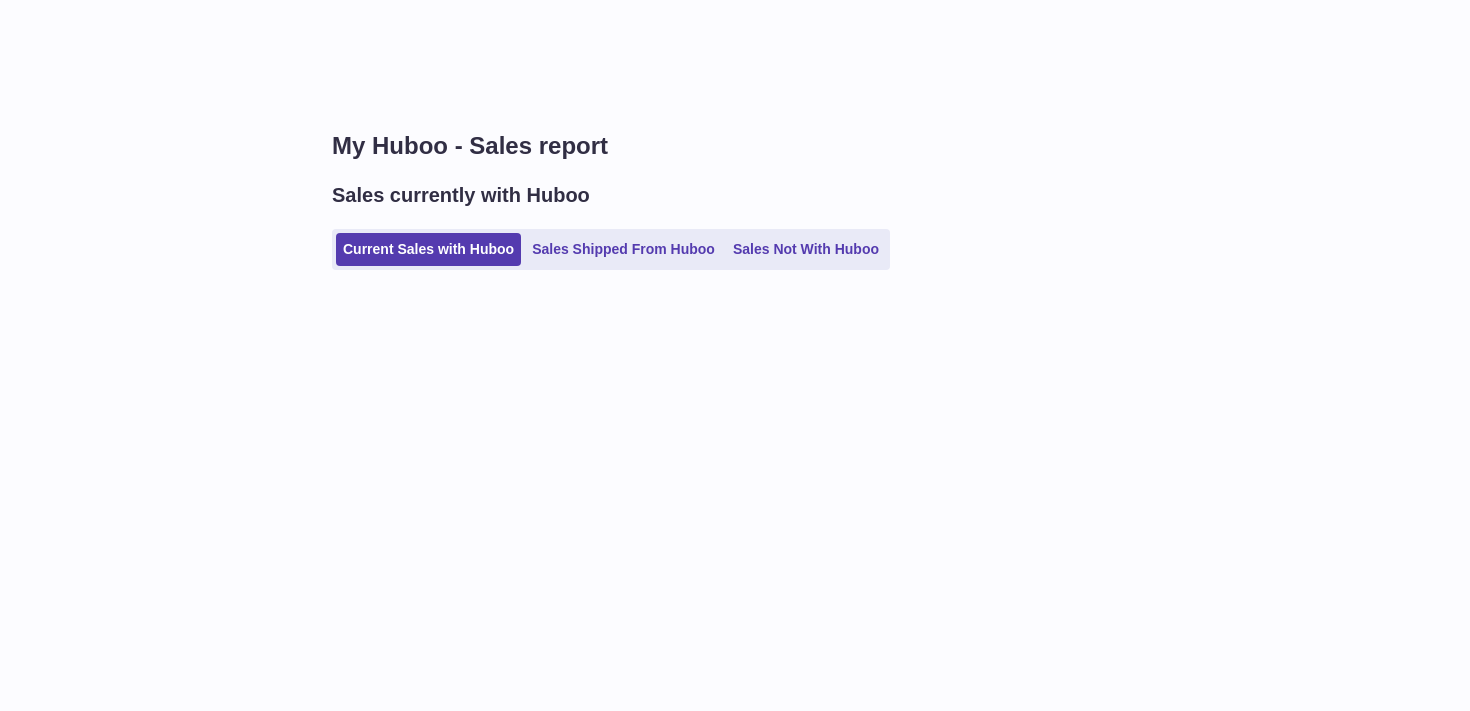 scroll, scrollTop: 0, scrollLeft: 0, axis: both 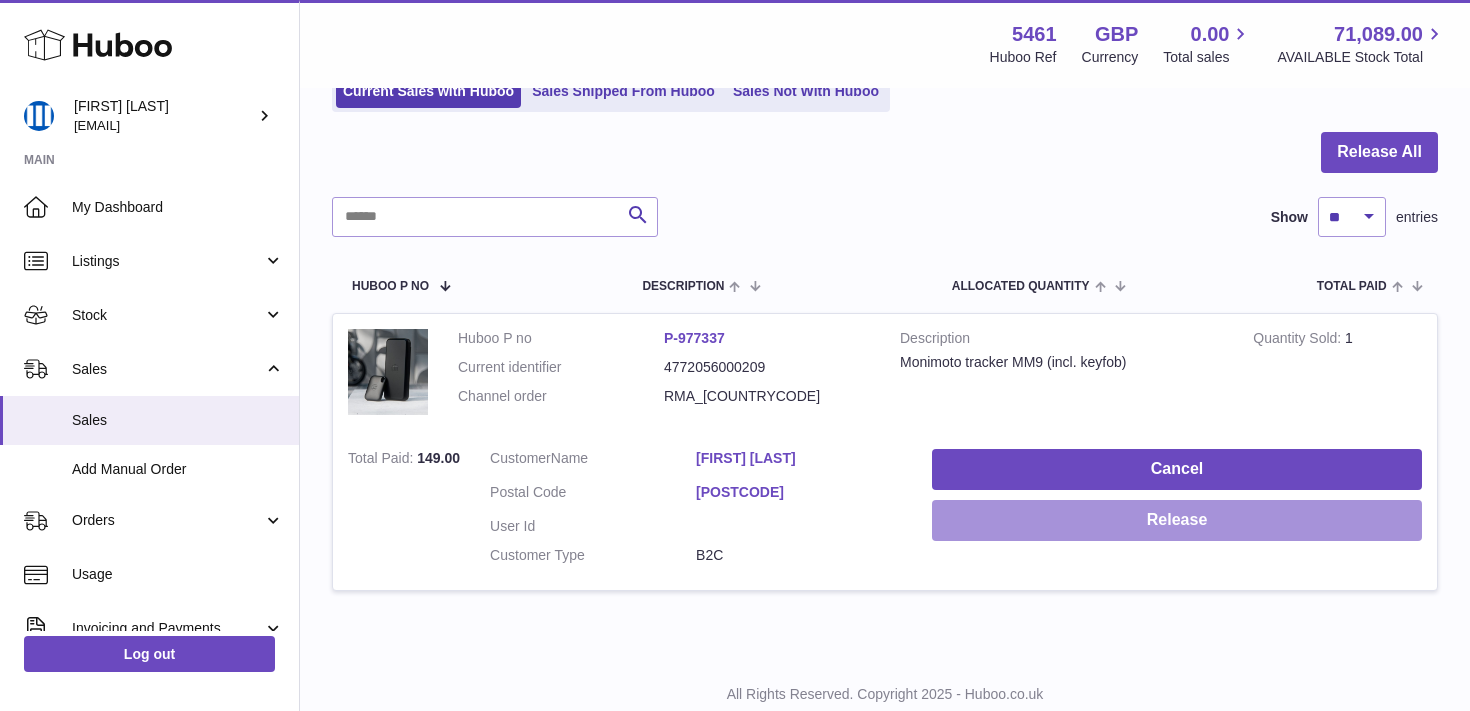 click on "Release" at bounding box center (1177, 520) 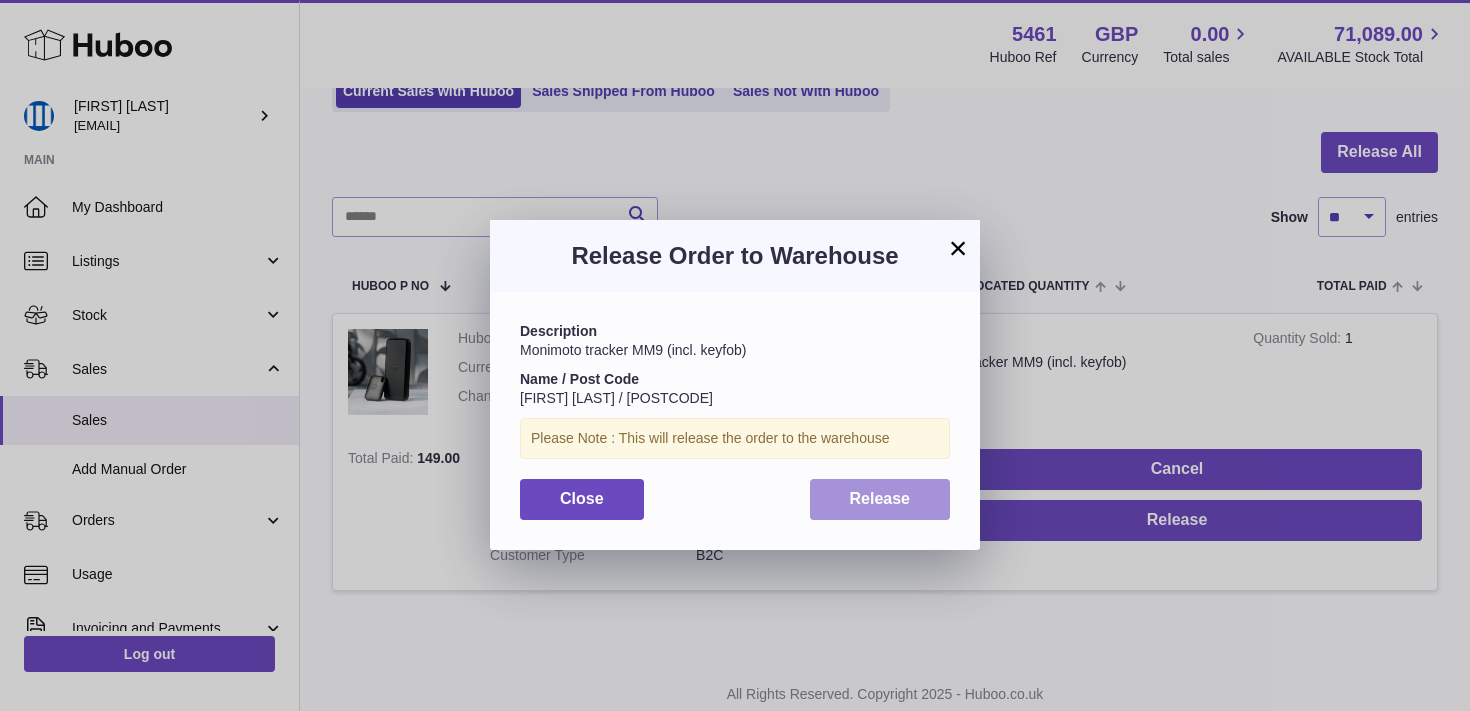 click on "Release" at bounding box center (880, 498) 